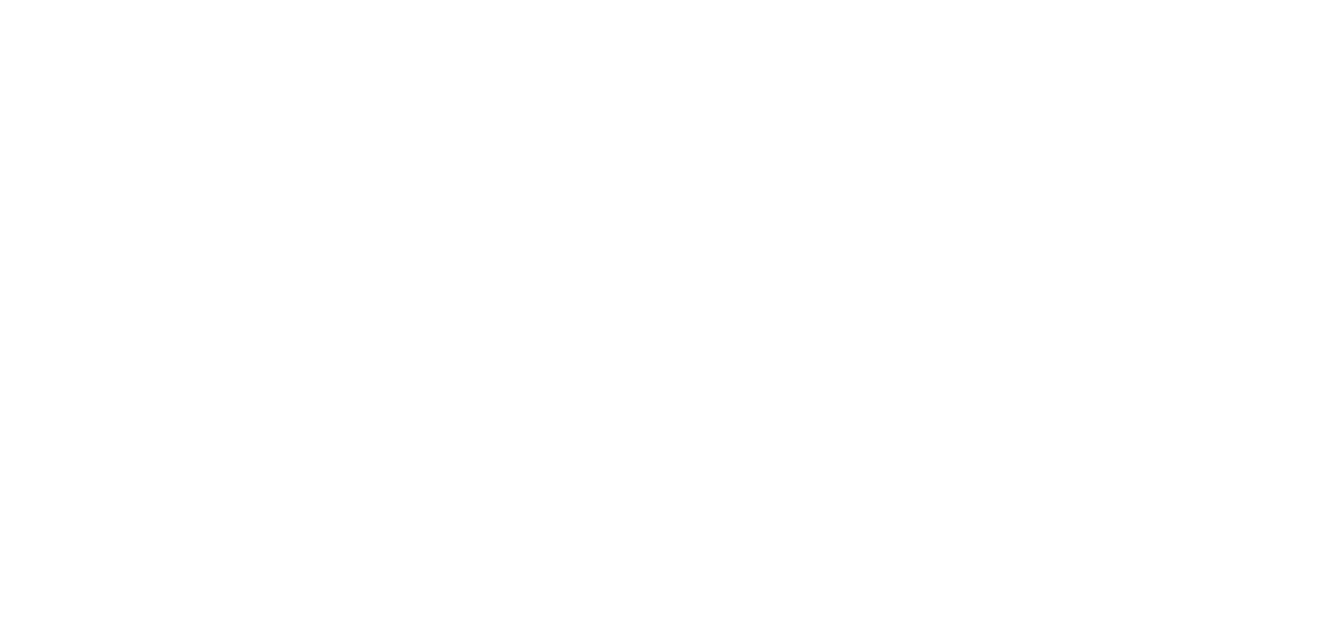 scroll, scrollTop: 0, scrollLeft: 0, axis: both 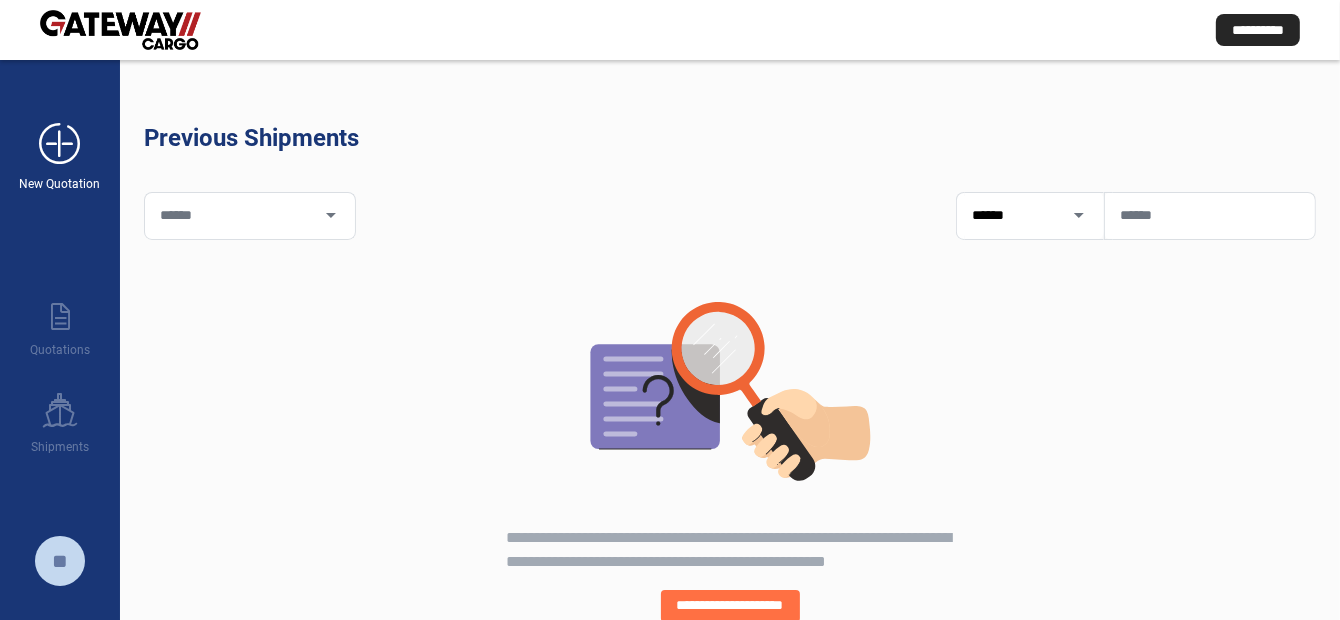 click on "add_new  New Quotation" at bounding box center [60, 146] 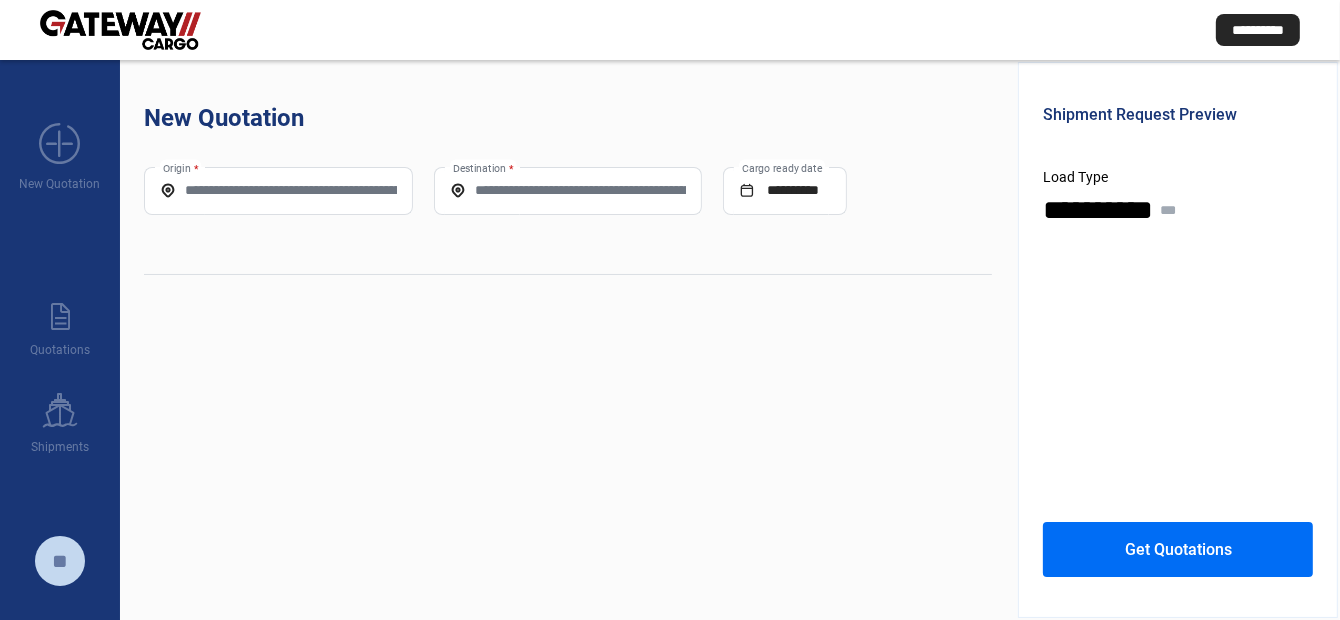 click on "Origin *" at bounding box center [278, 190] 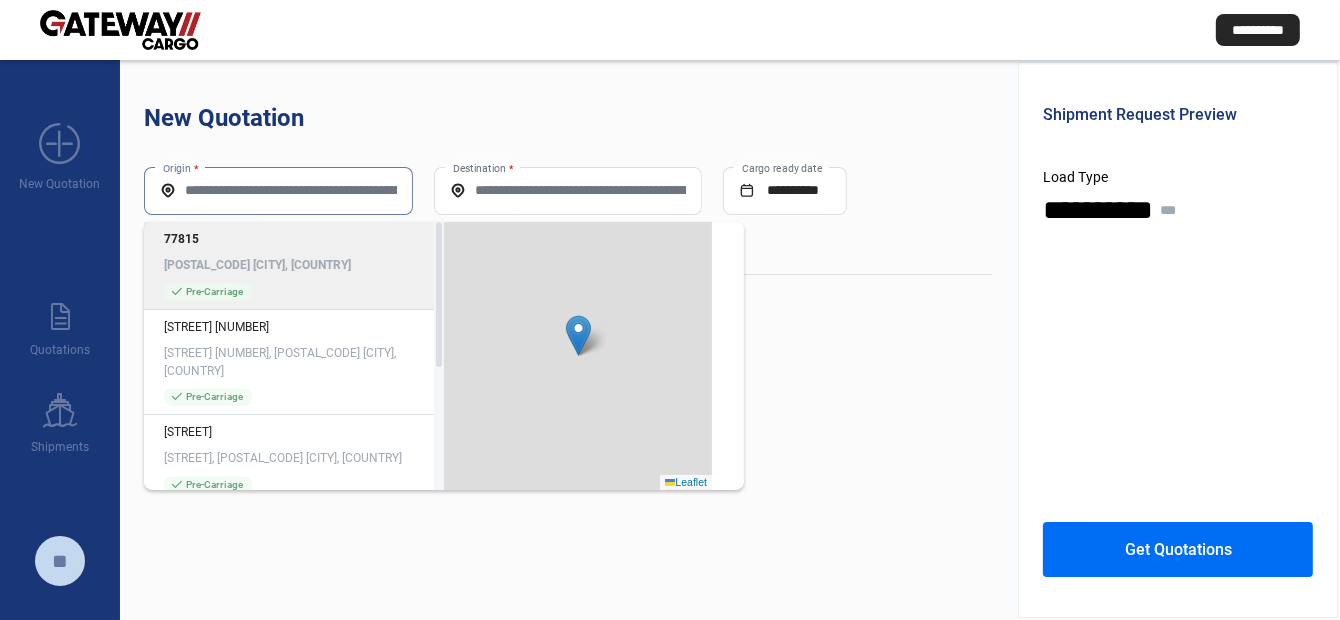 paste on "**********" 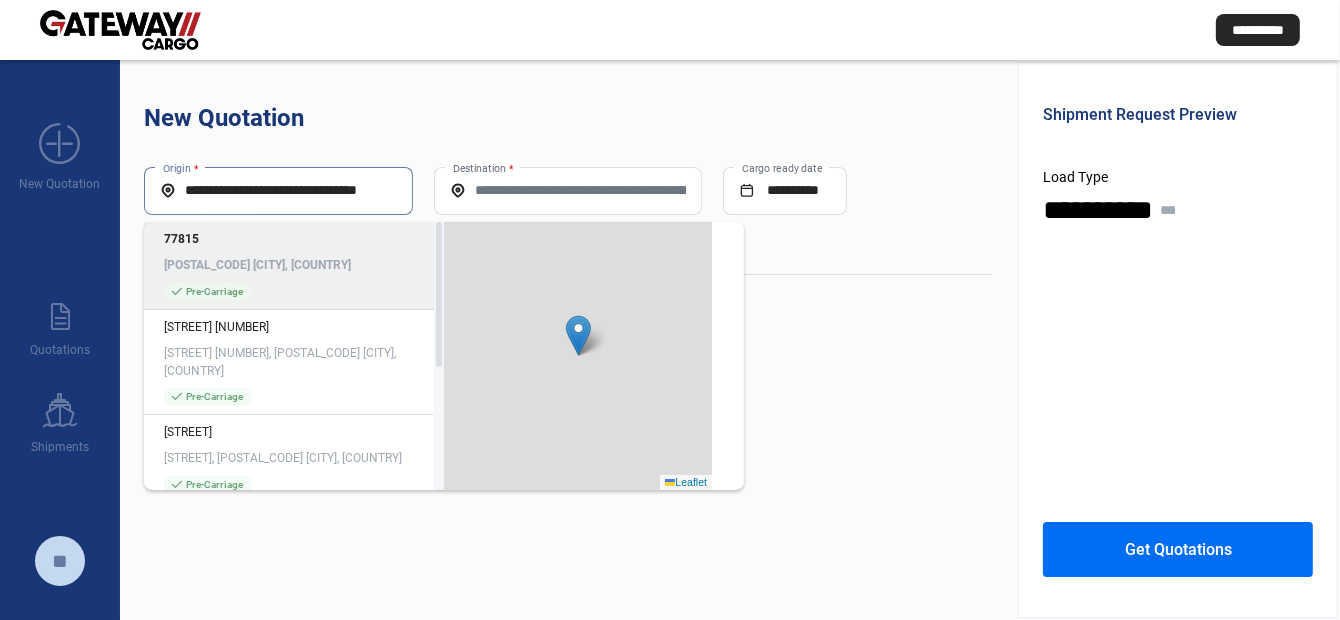 scroll, scrollTop: 0, scrollLeft: 1, axis: horizontal 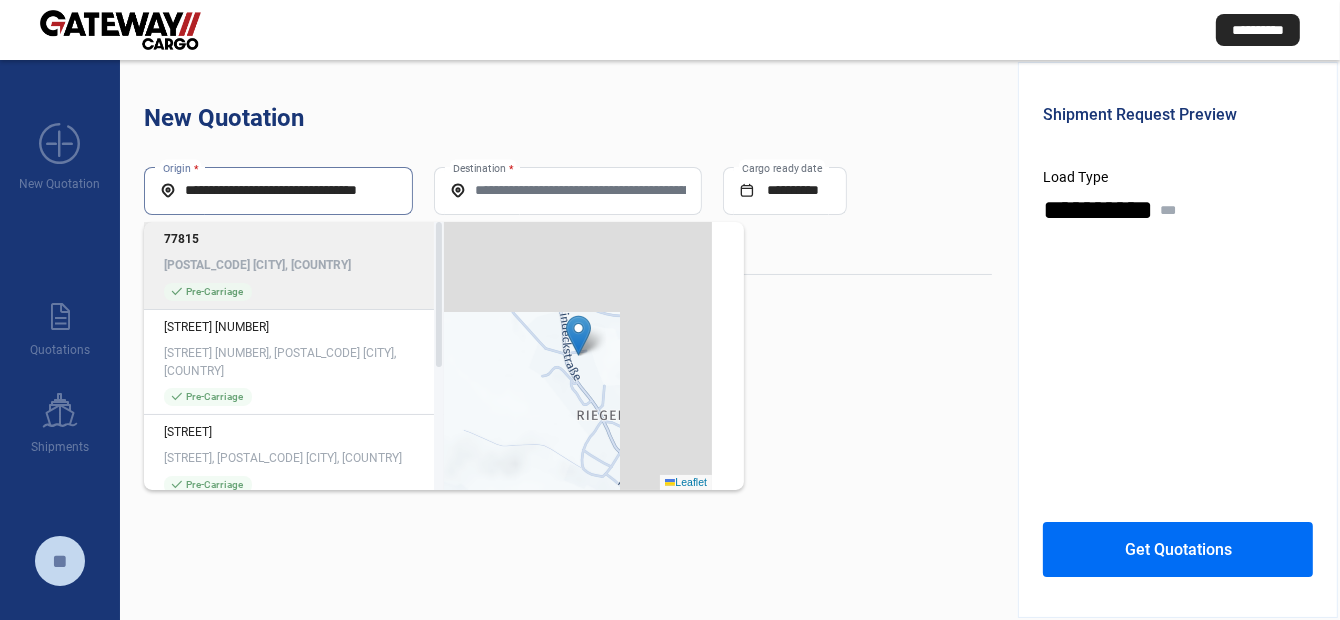 click on "**********" at bounding box center [278, 190] 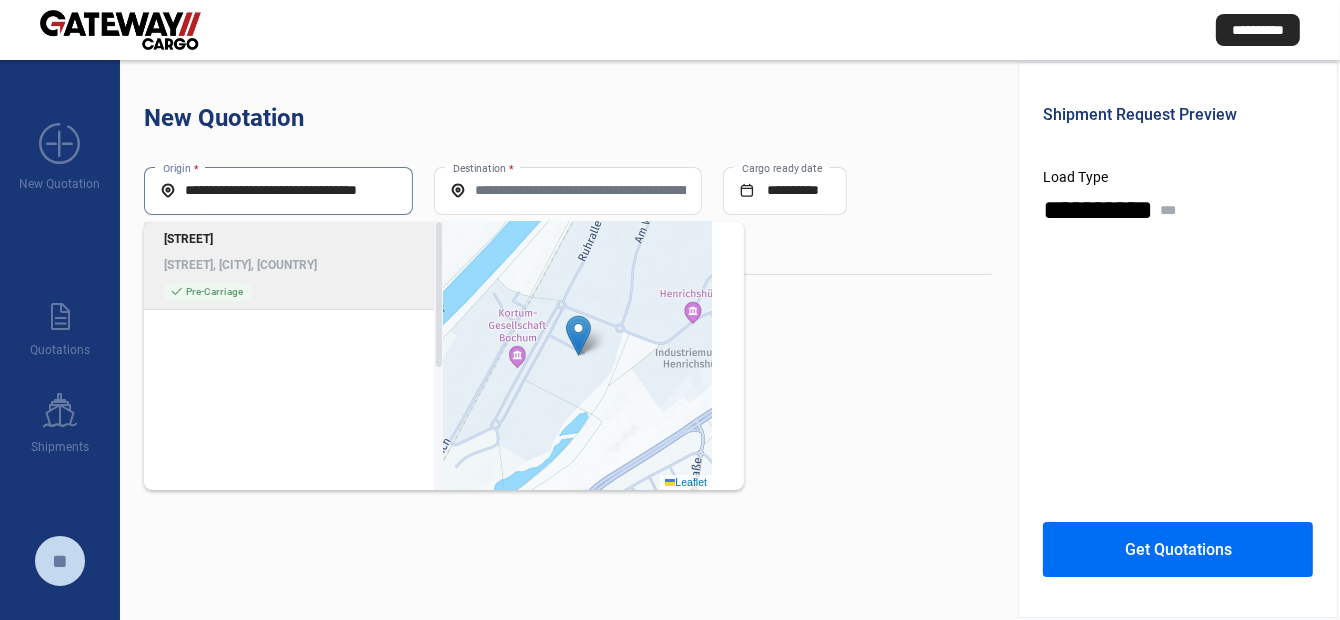 scroll, scrollTop: 0, scrollLeft: 0, axis: both 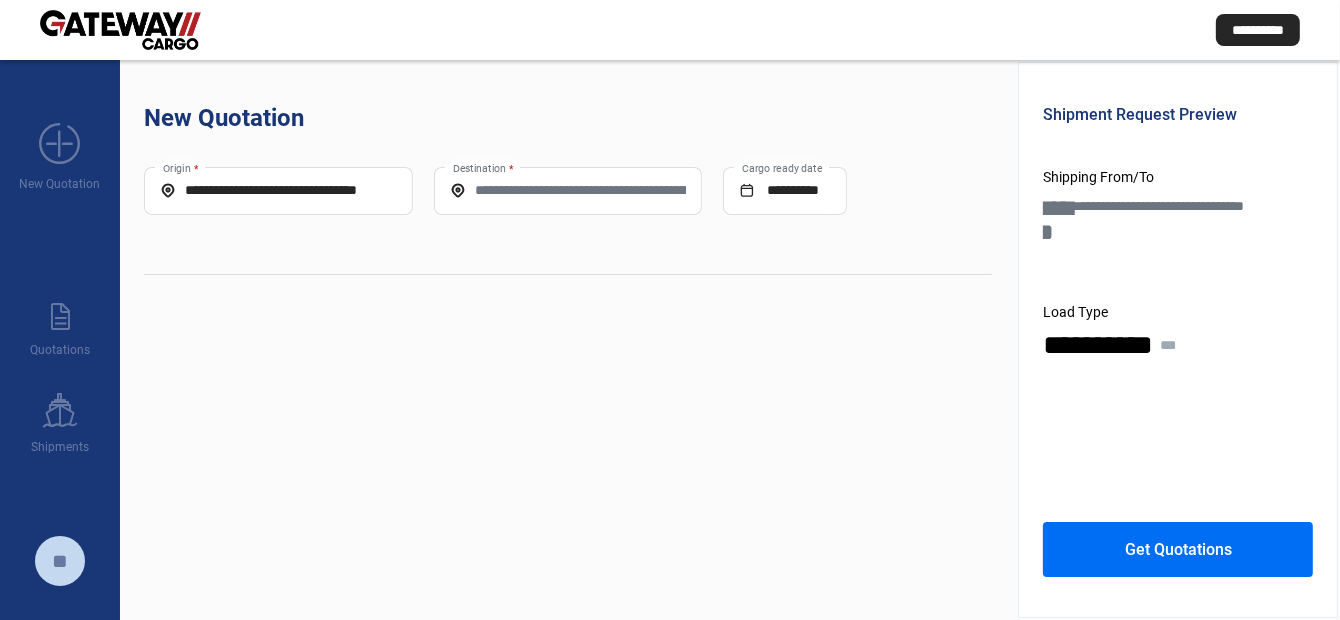 click on "Destination *" at bounding box center (568, 190) 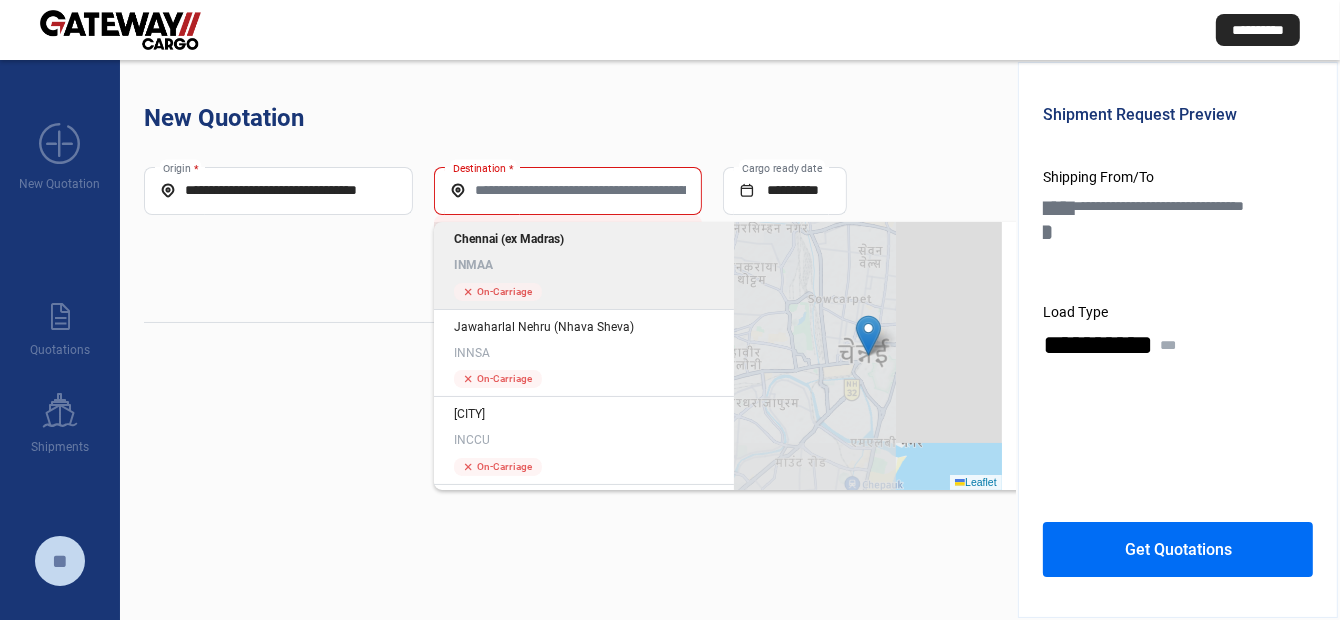 click on "Chennai (ex Madras)" 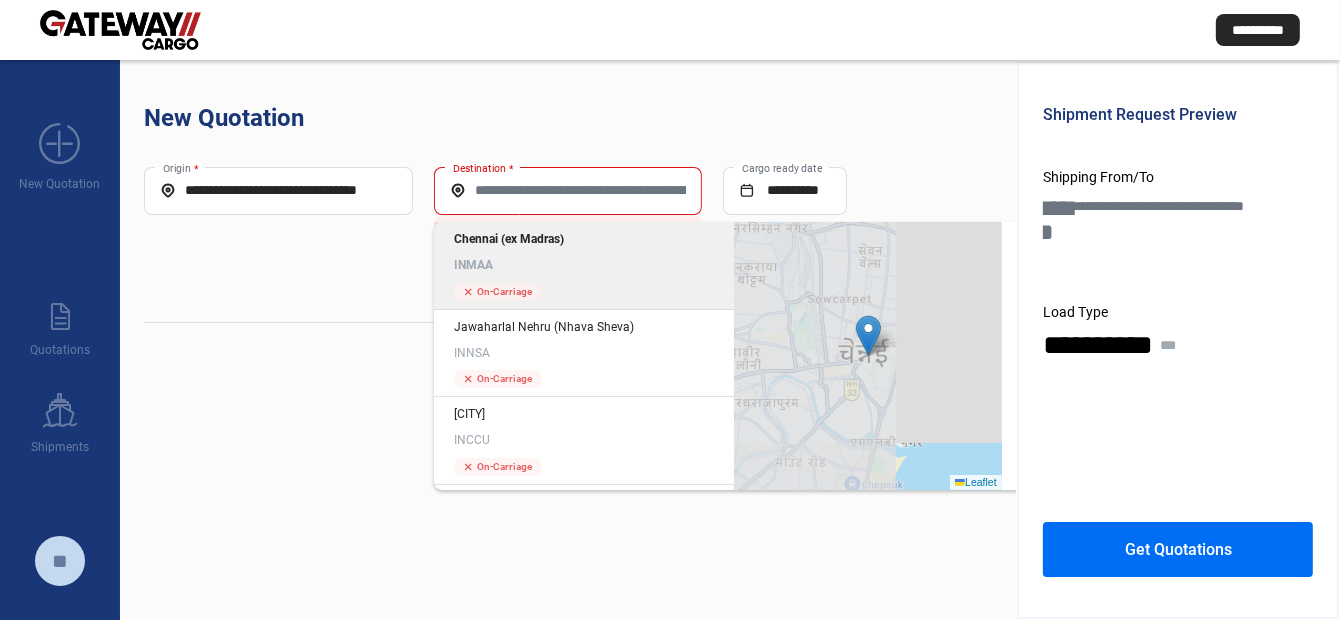 type on "*****" 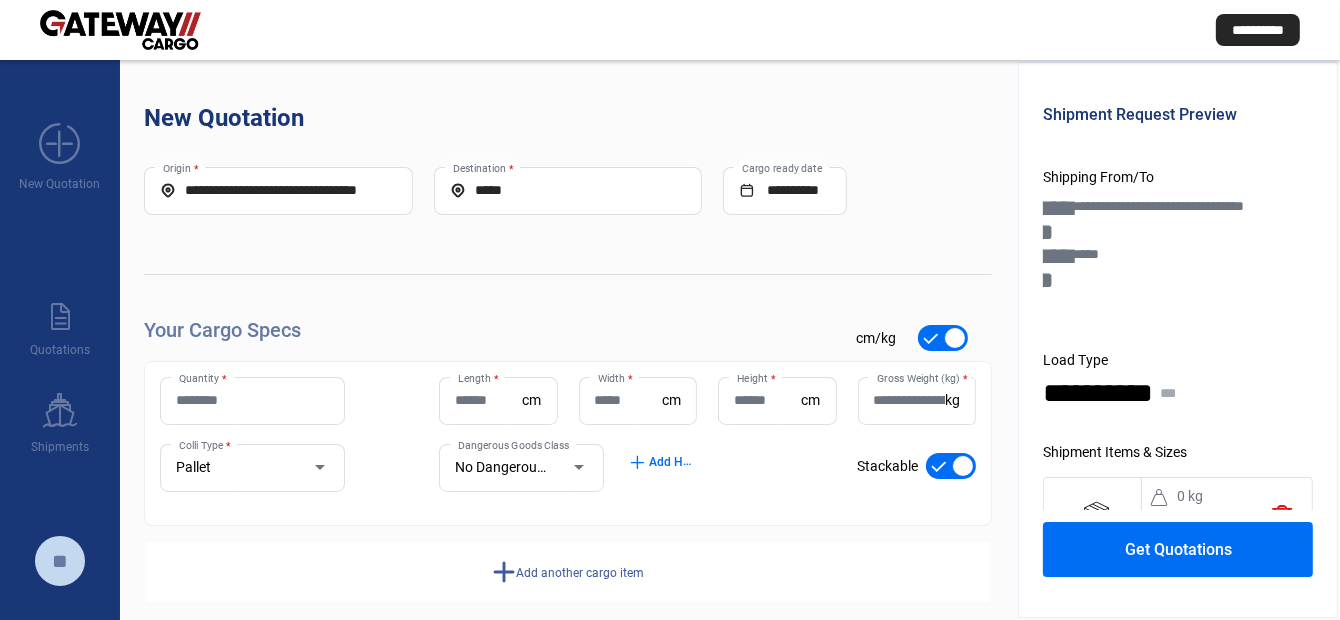 click on "Quantity *" at bounding box center [252, 400] 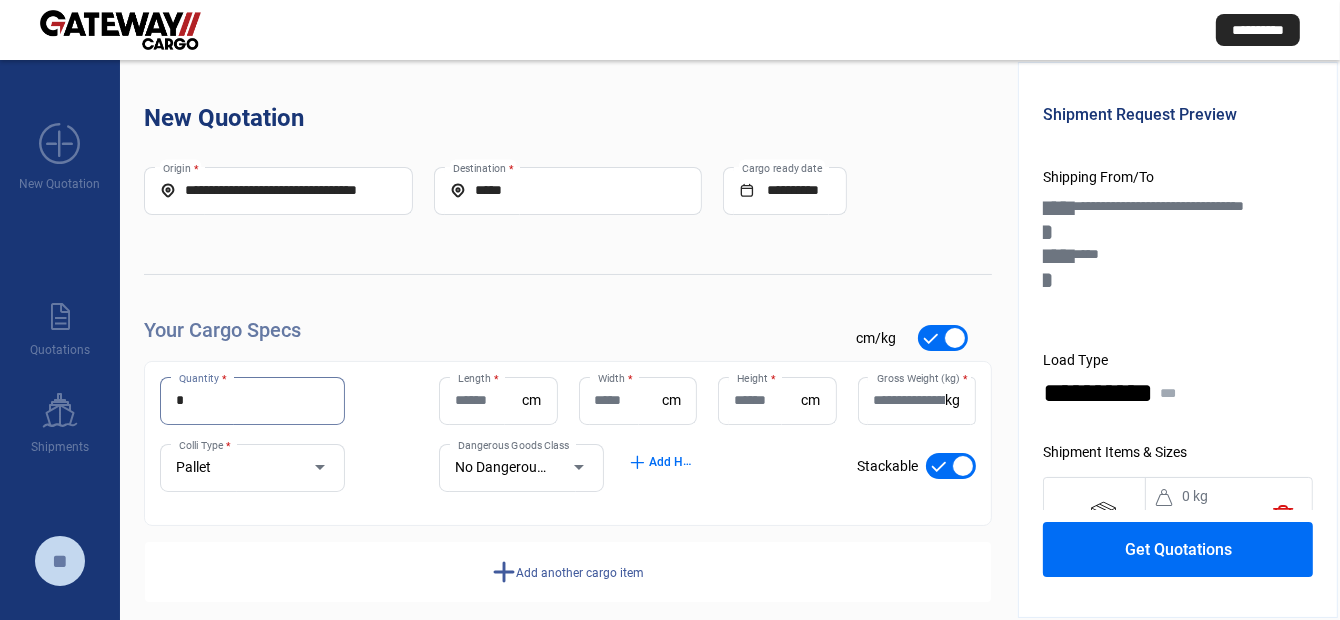 drag, startPoint x: 212, startPoint y: 393, endPoint x: 146, endPoint y: 394, distance: 66.007576 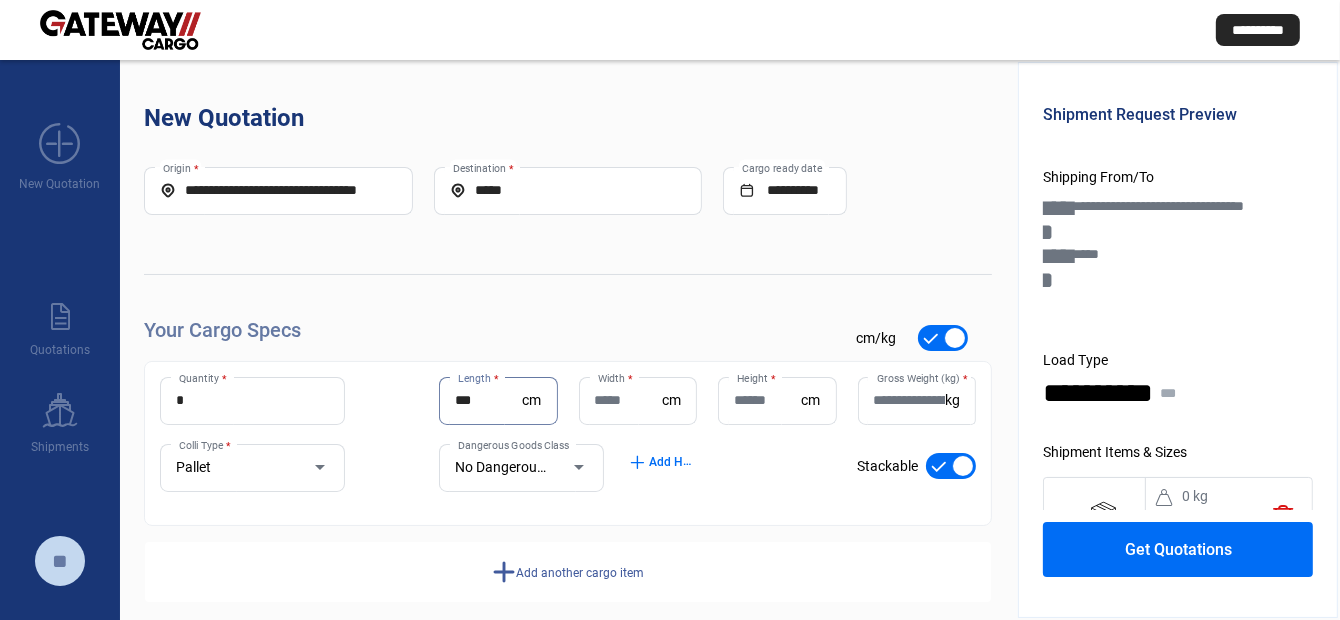 type on "***" 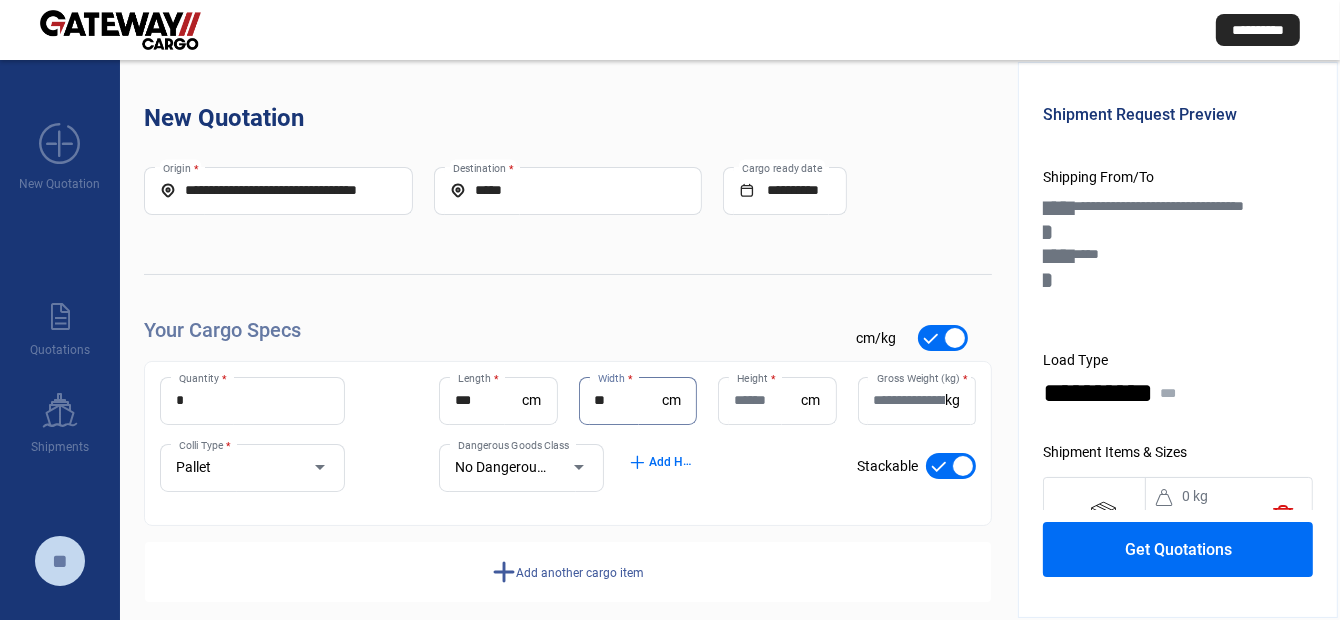 type on "**" 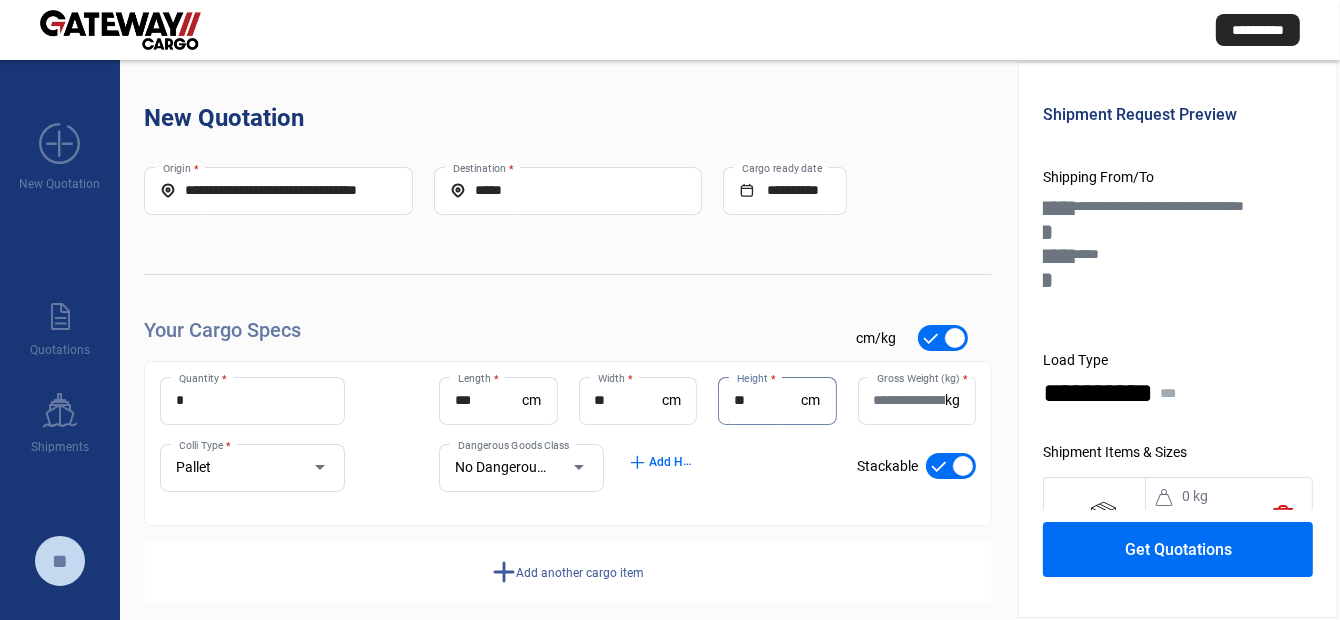 type on "**" 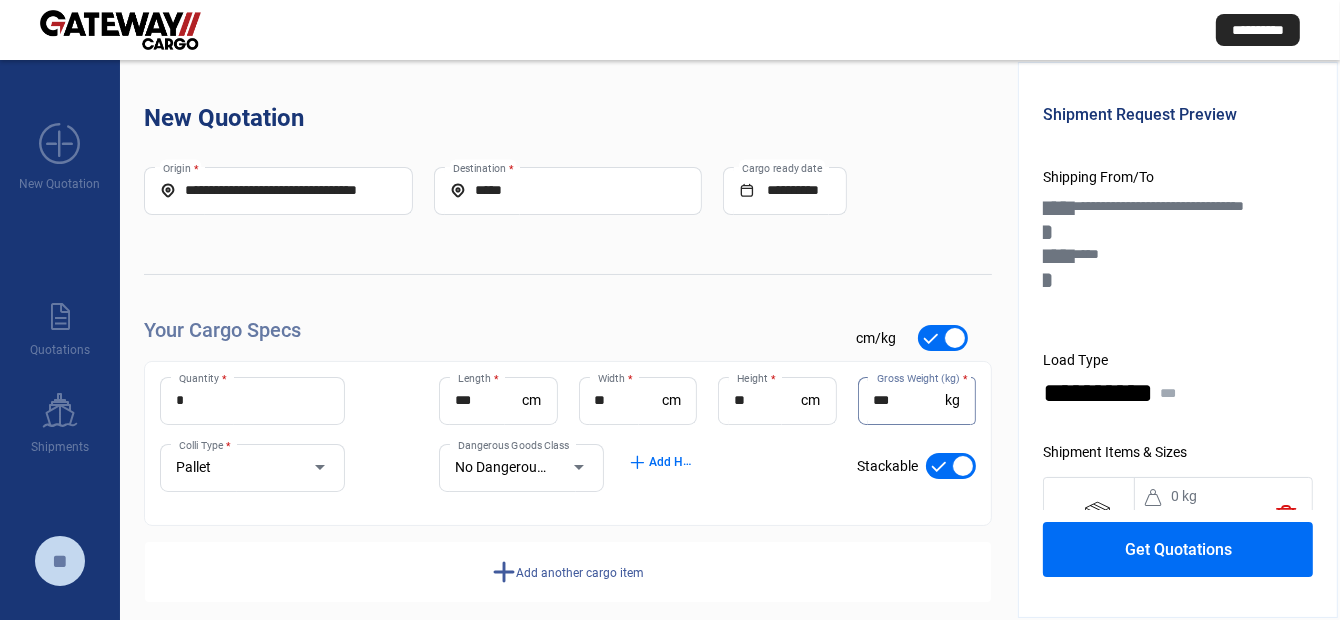 type on "***" 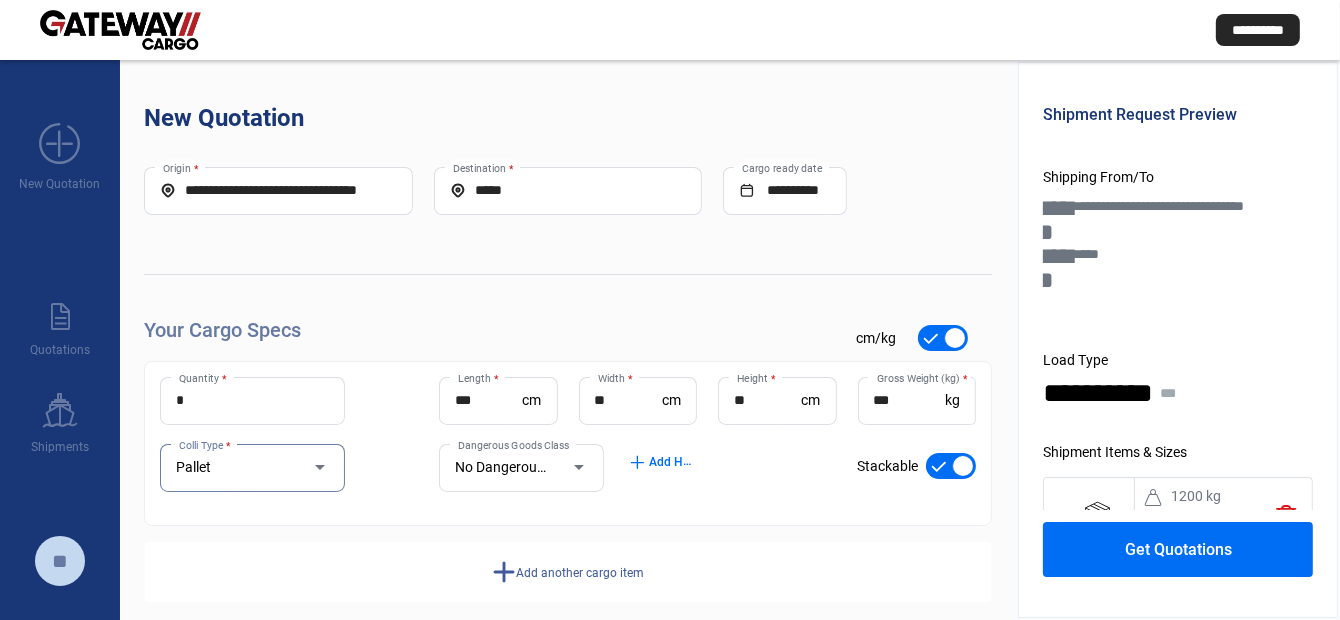 click on "Get Quotations" 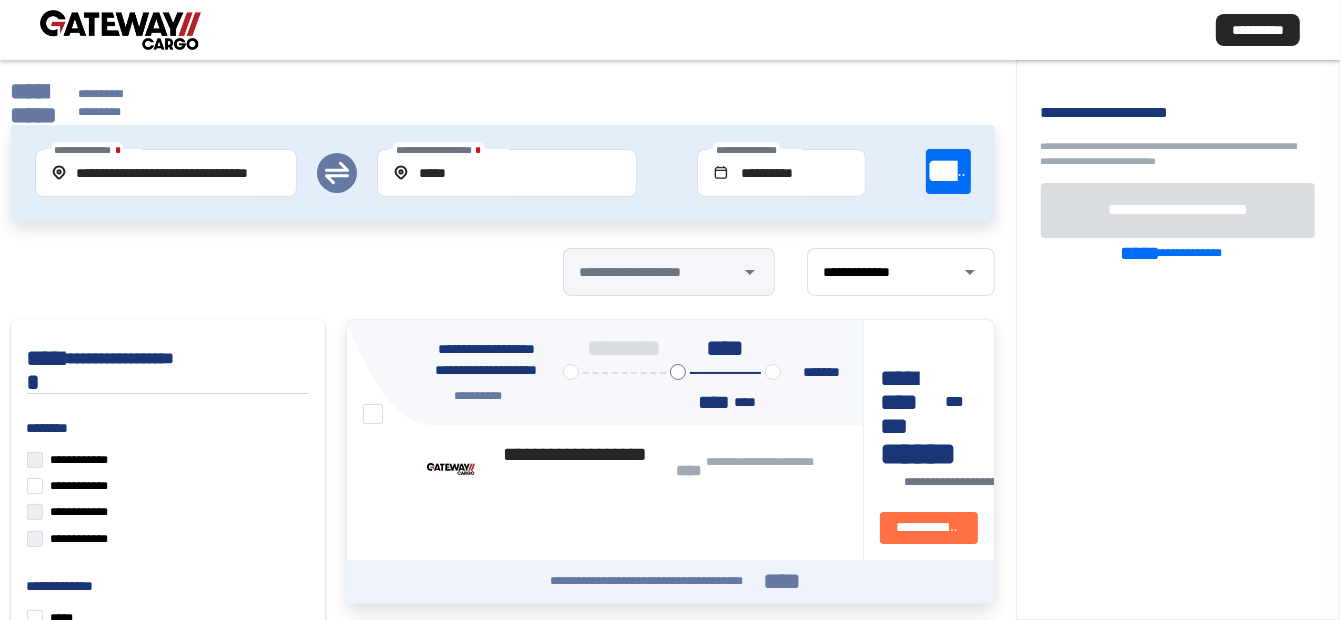 click on "**********" 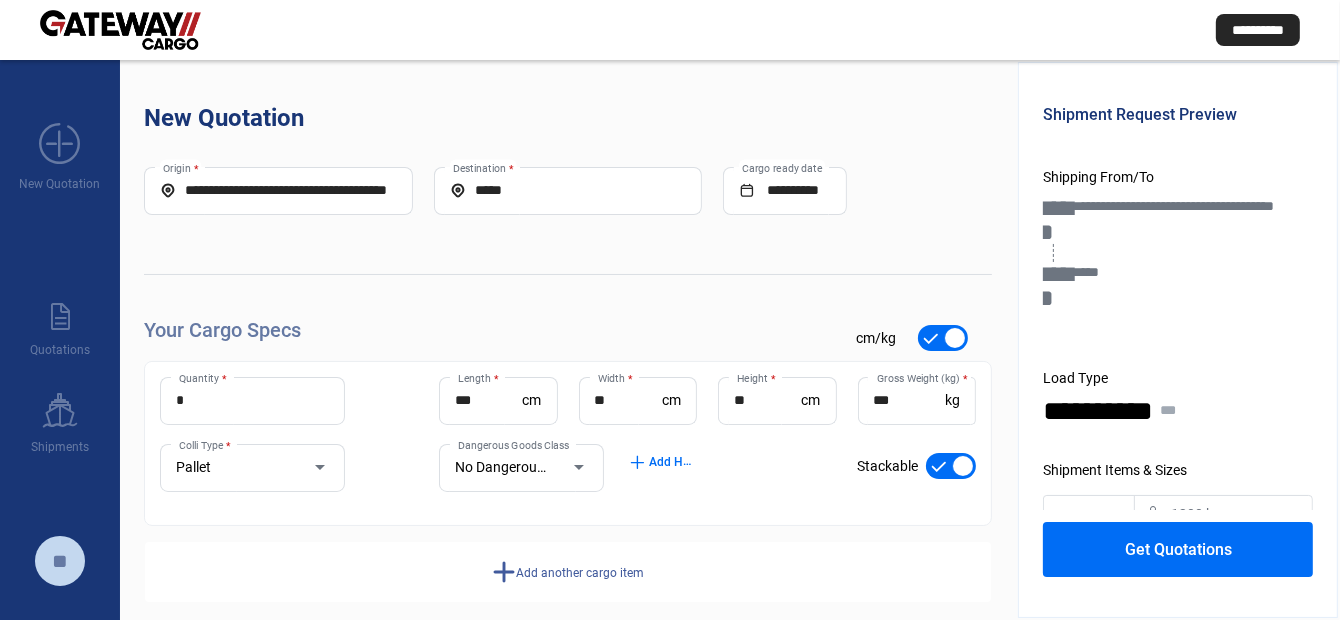click at bounding box center (951, 466) 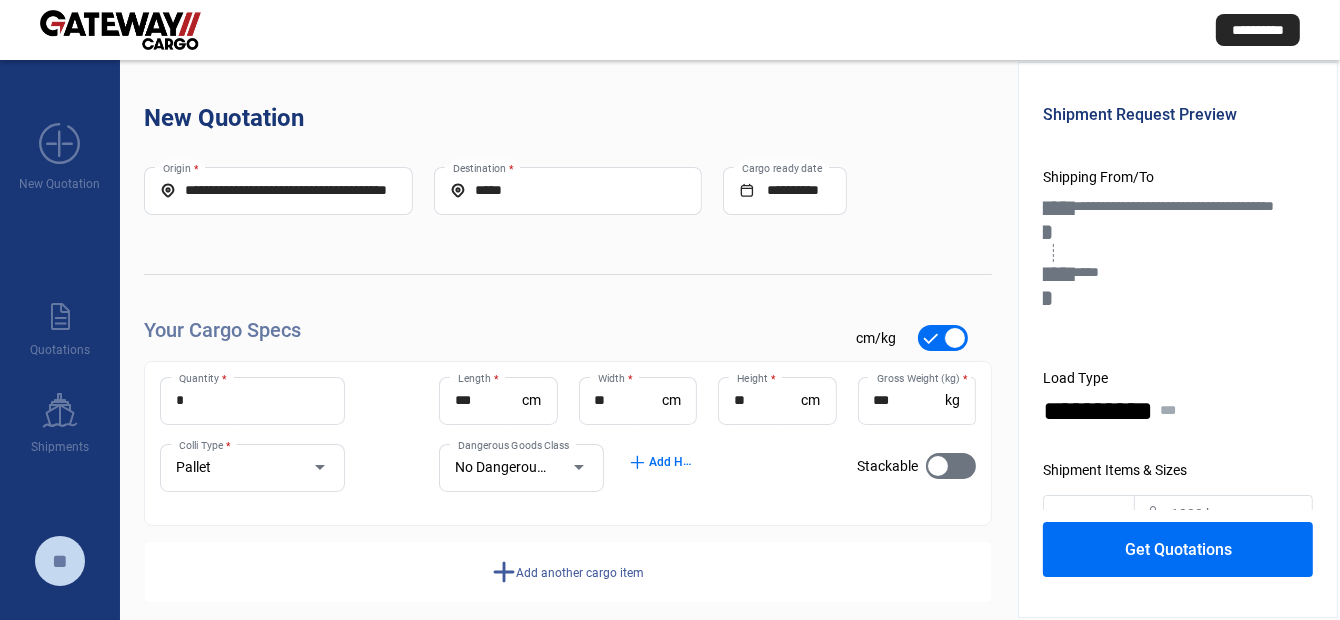 click on "Get Quotations" 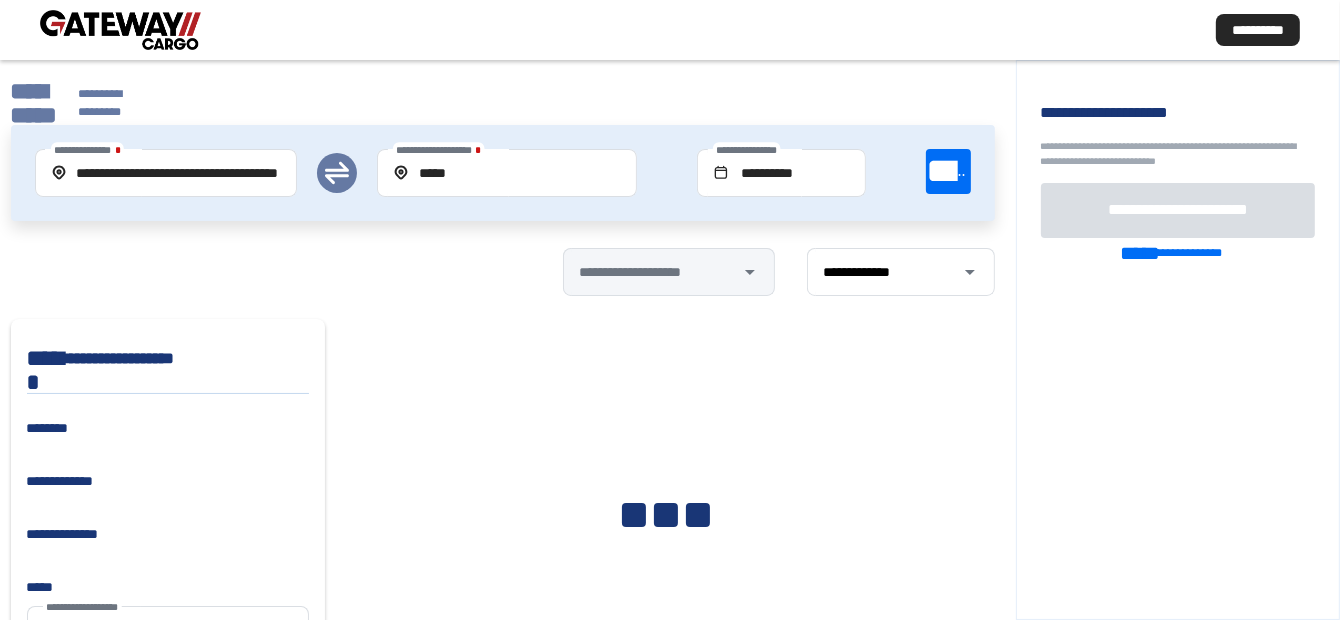 click 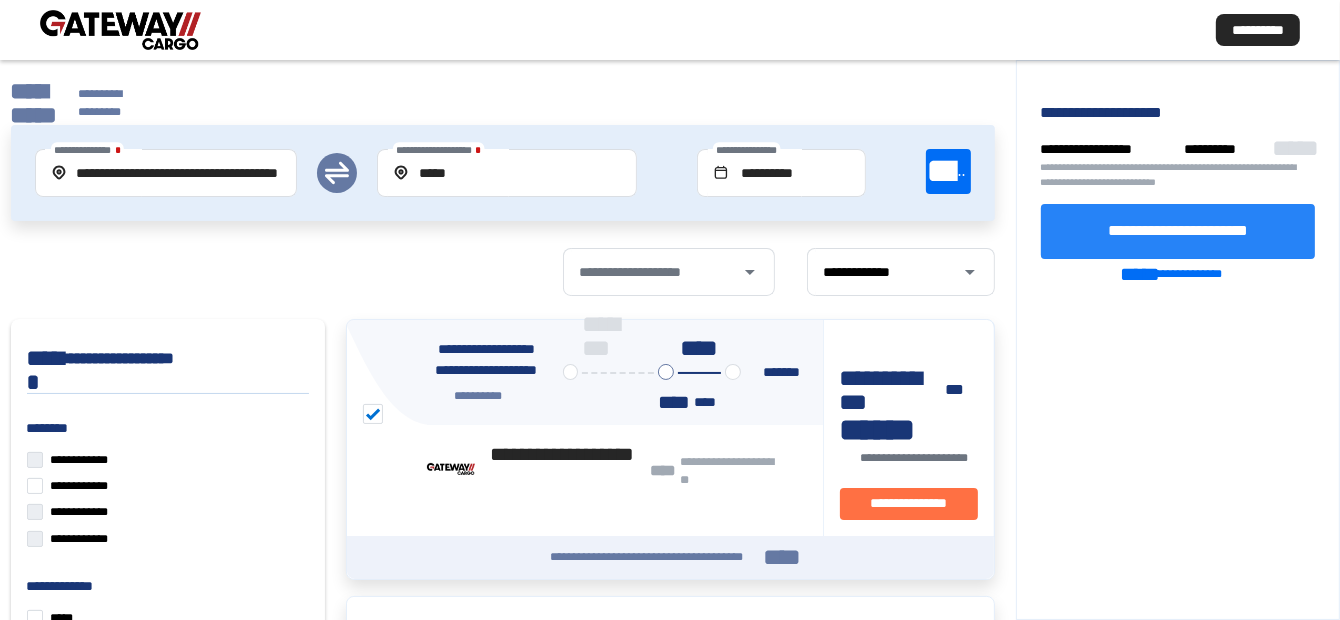 click on "**********" 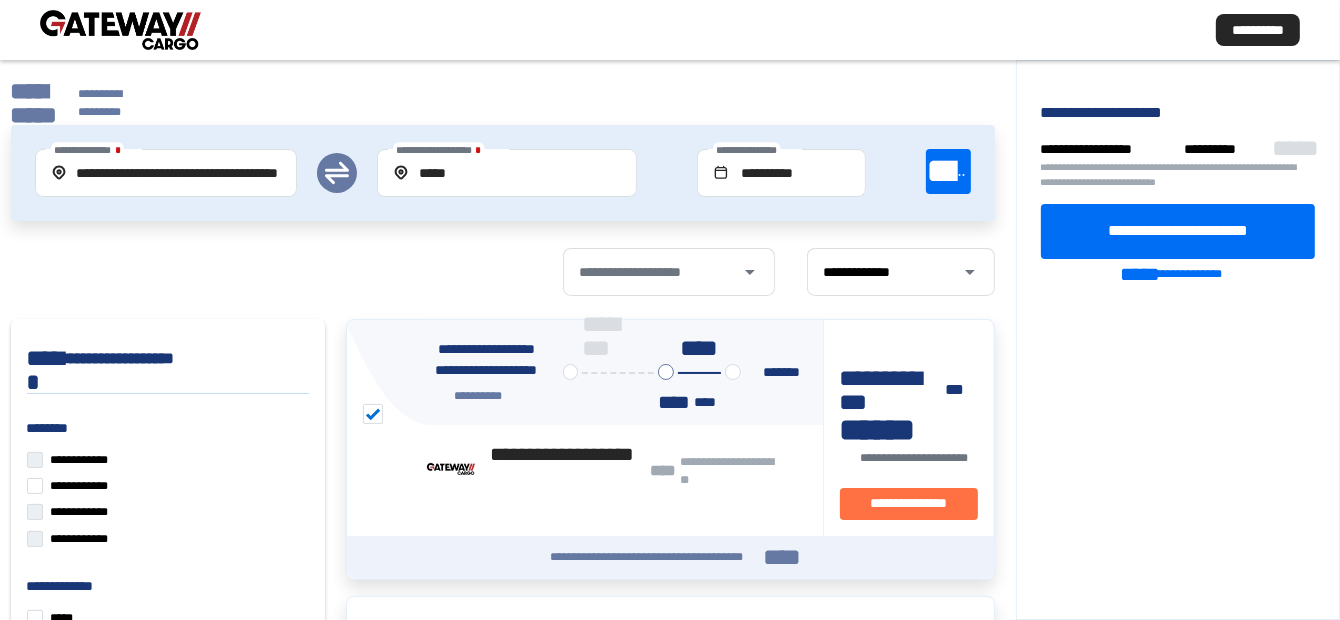 click on "**********" 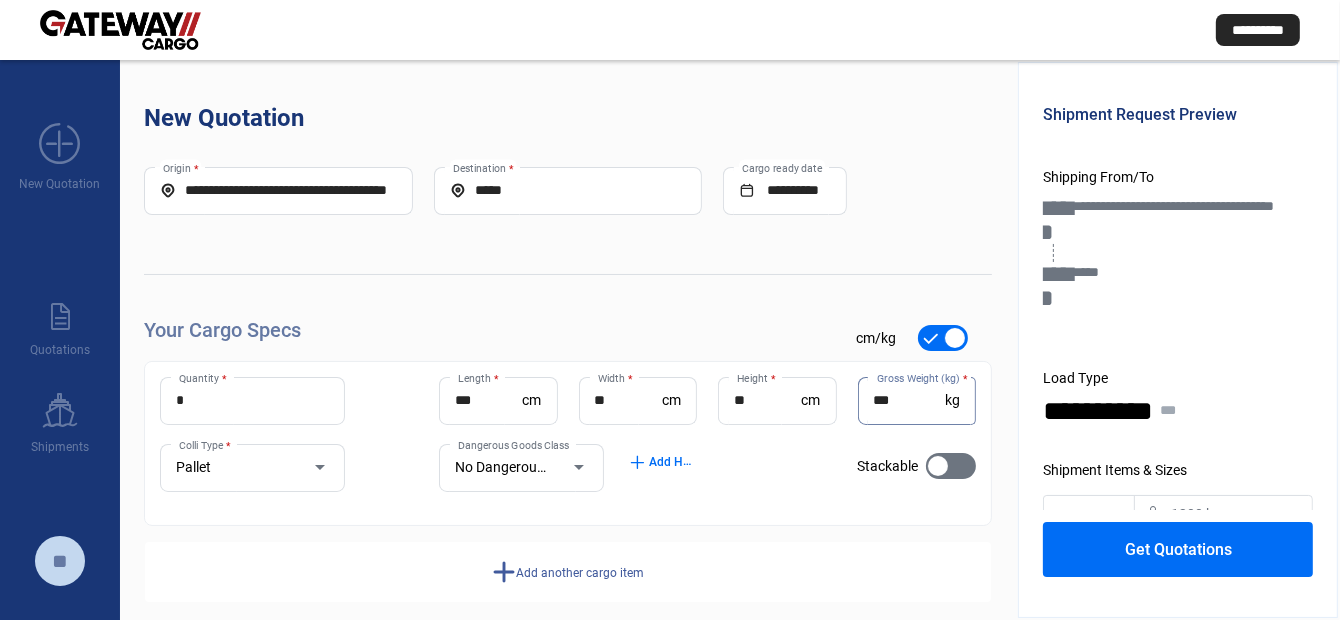 drag, startPoint x: 921, startPoint y: 408, endPoint x: 849, endPoint y: 404, distance: 72.11102 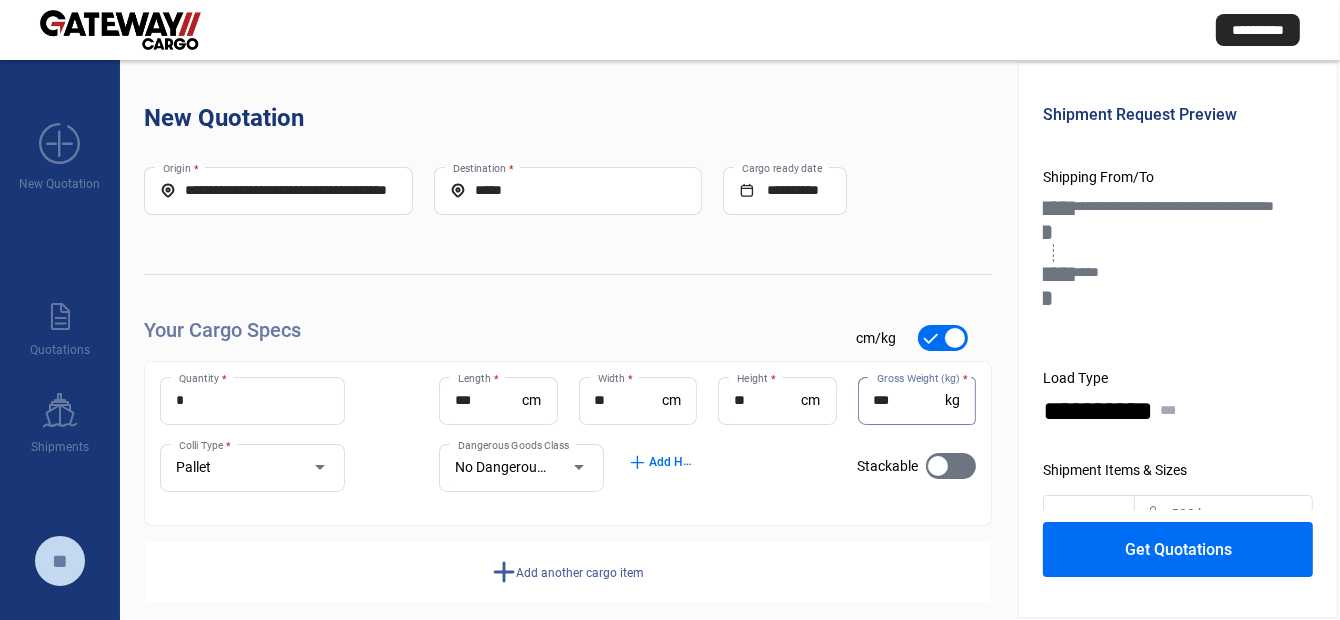 drag, startPoint x: 910, startPoint y: 393, endPoint x: 859, endPoint y: 402, distance: 51.78803 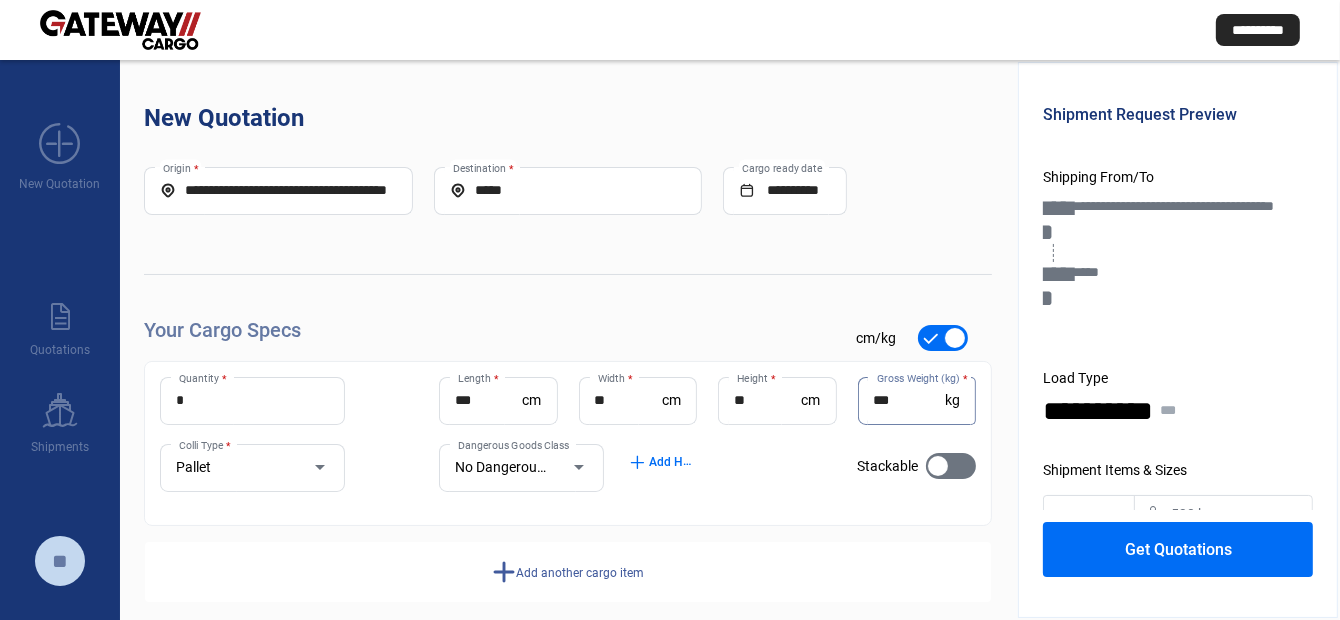 type on "***" 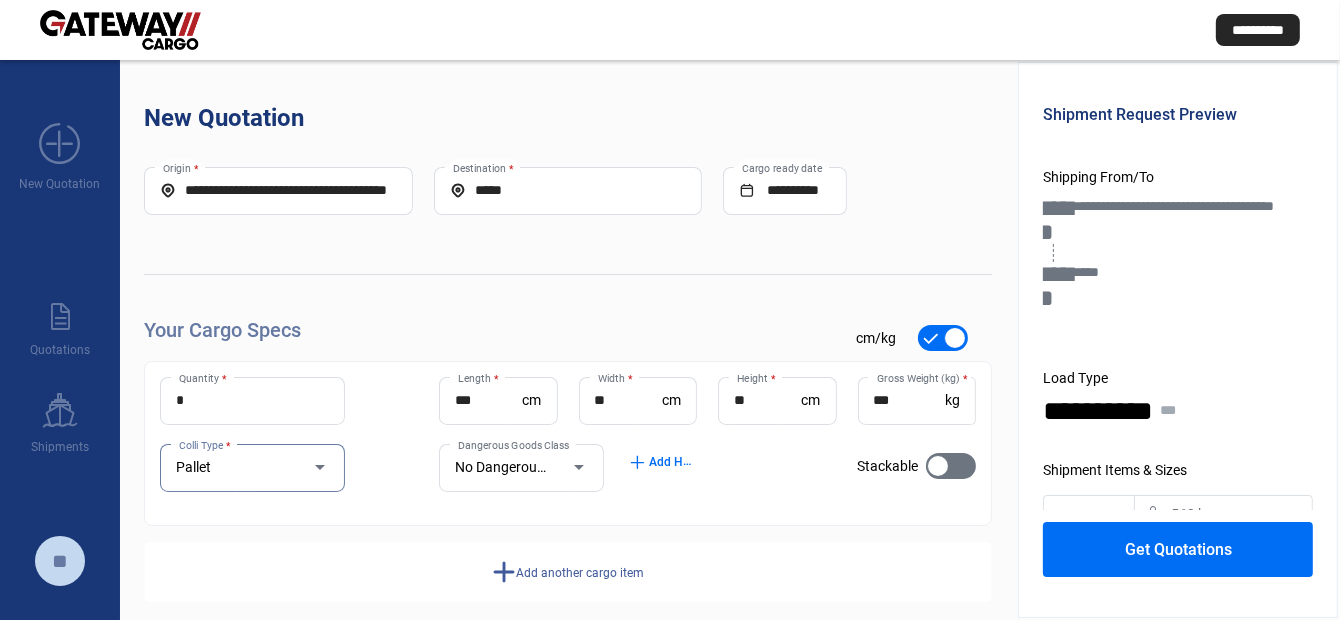 scroll, scrollTop: 80, scrollLeft: 0, axis: vertical 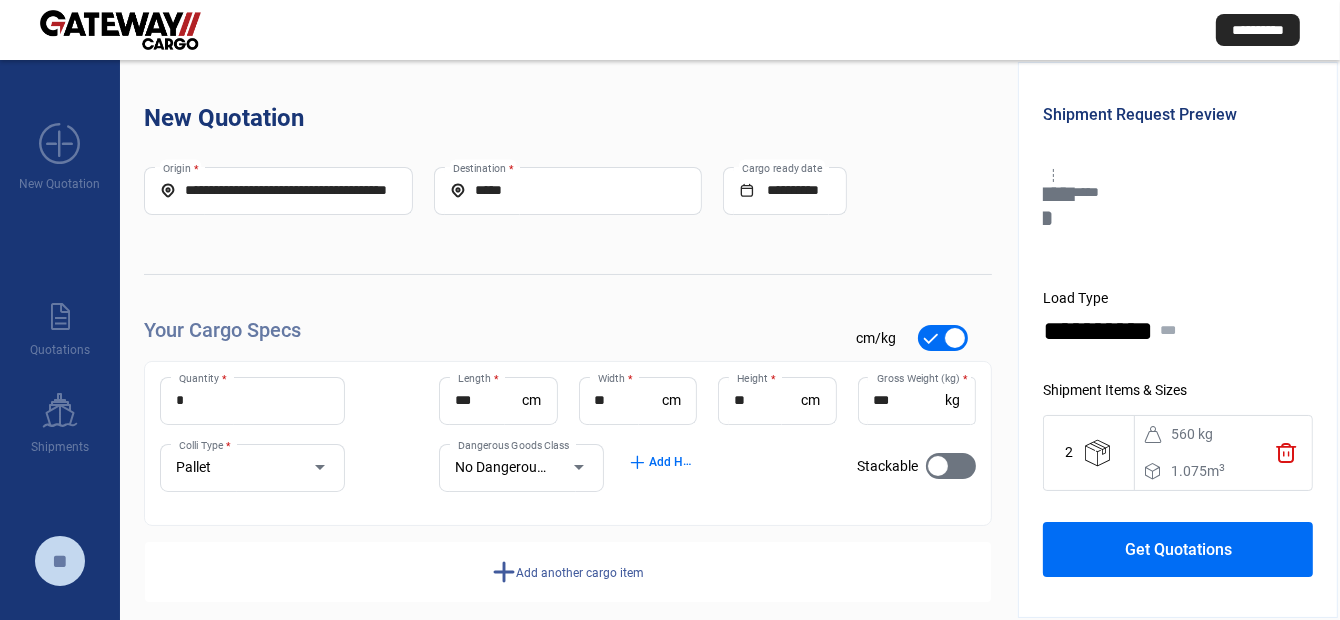 click on "Get Quotations" 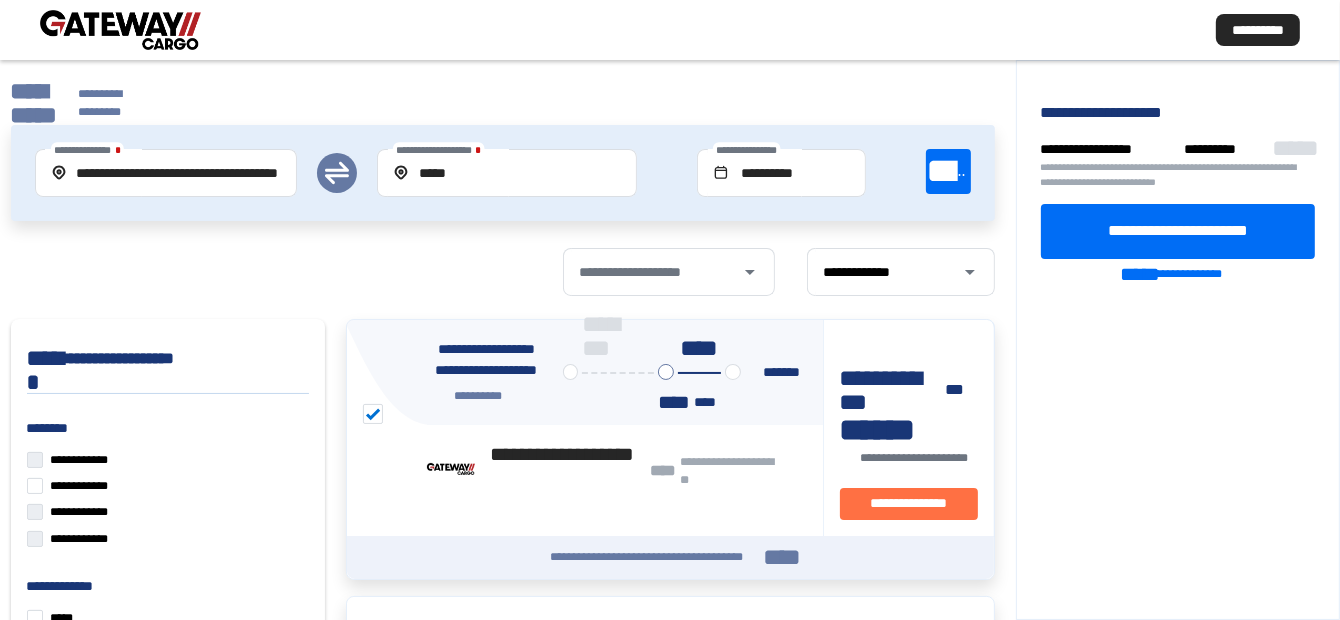 click on "**********" 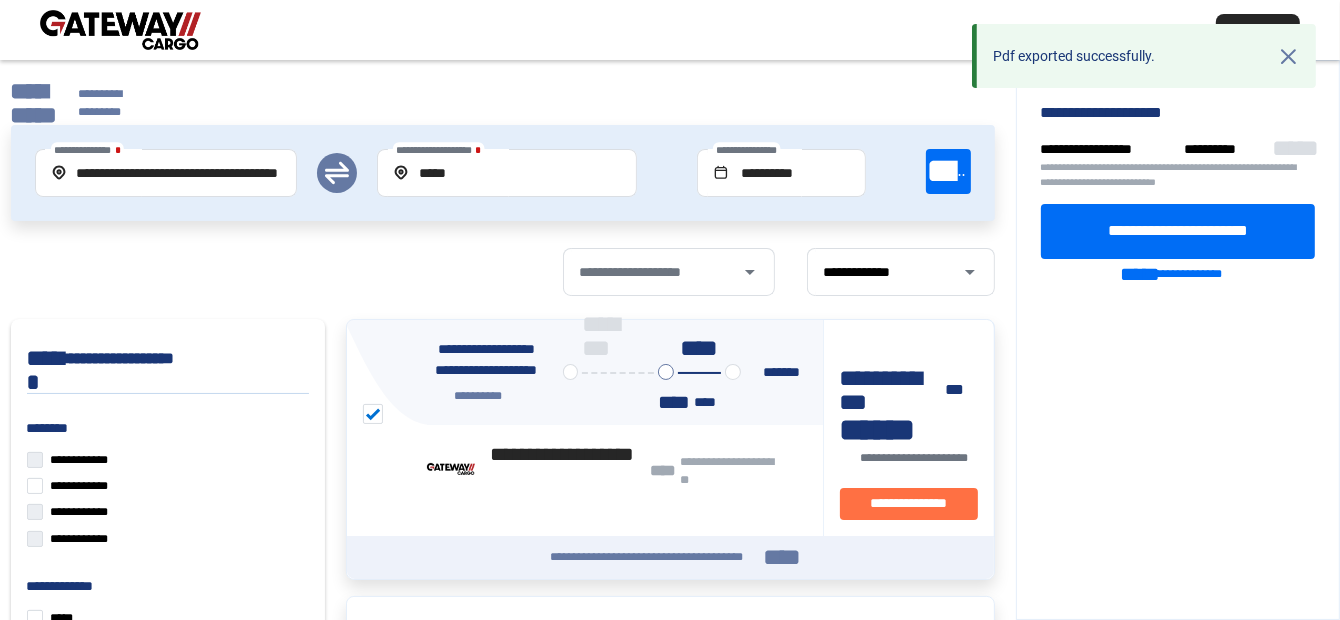 click on "**********" 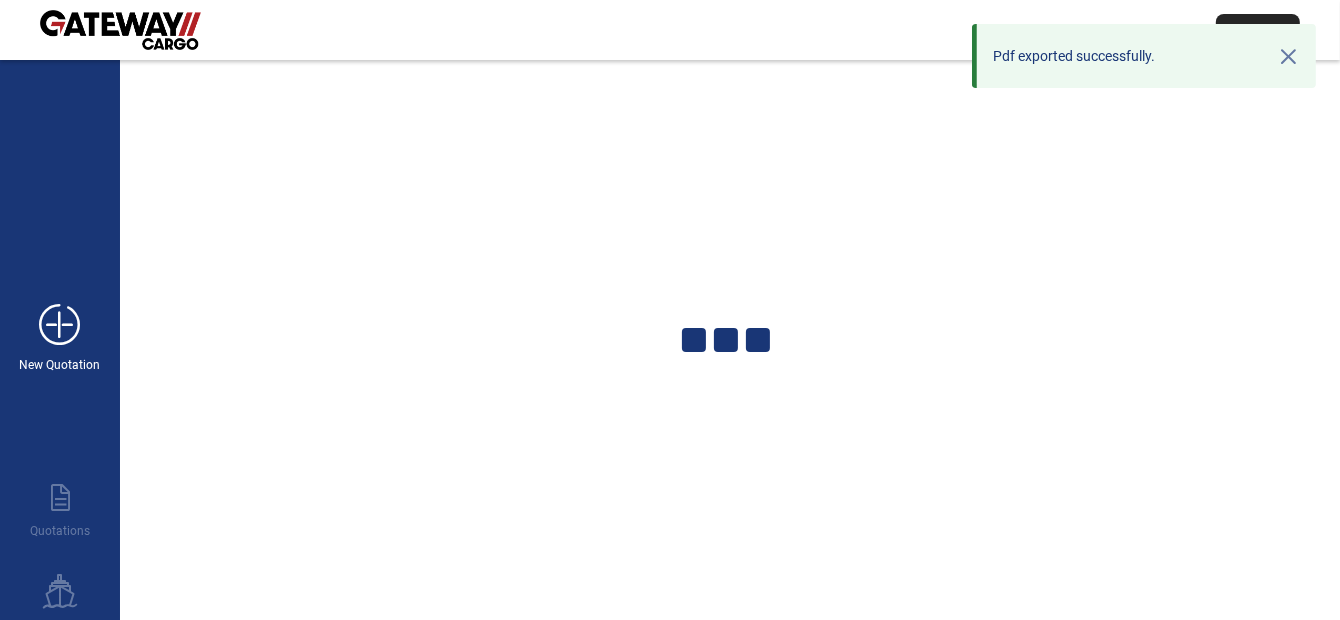 click on "add_new" at bounding box center (60, 325) 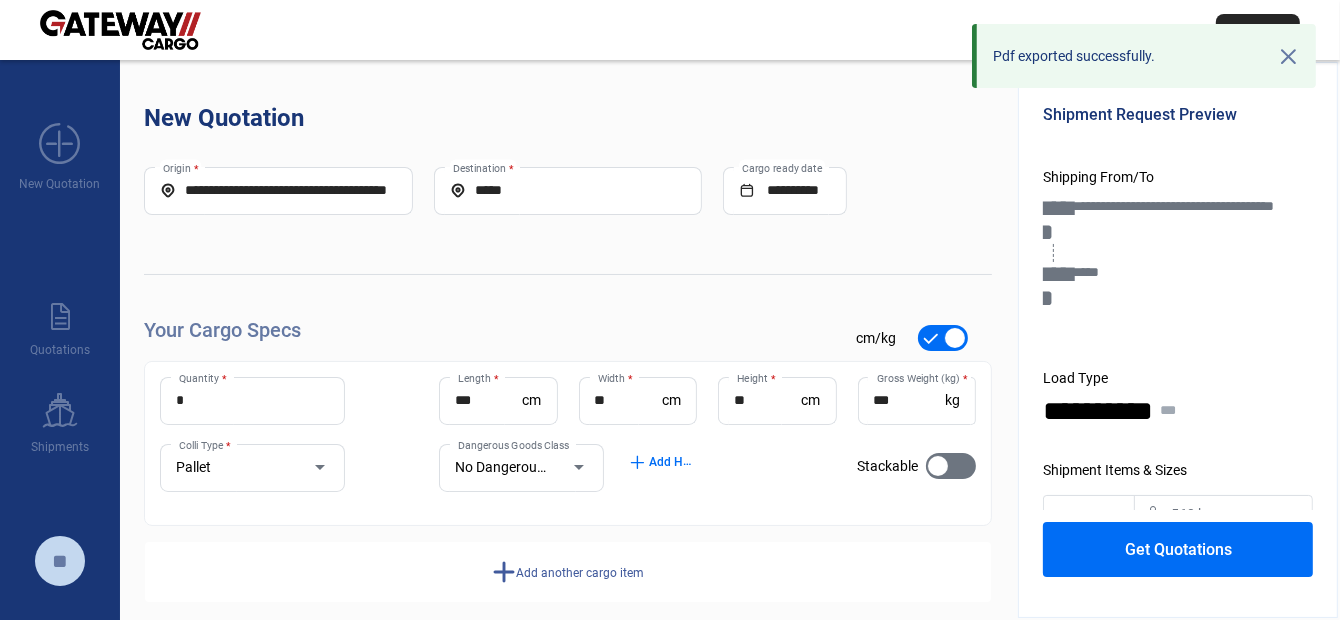 click on "*****" at bounding box center [568, 190] 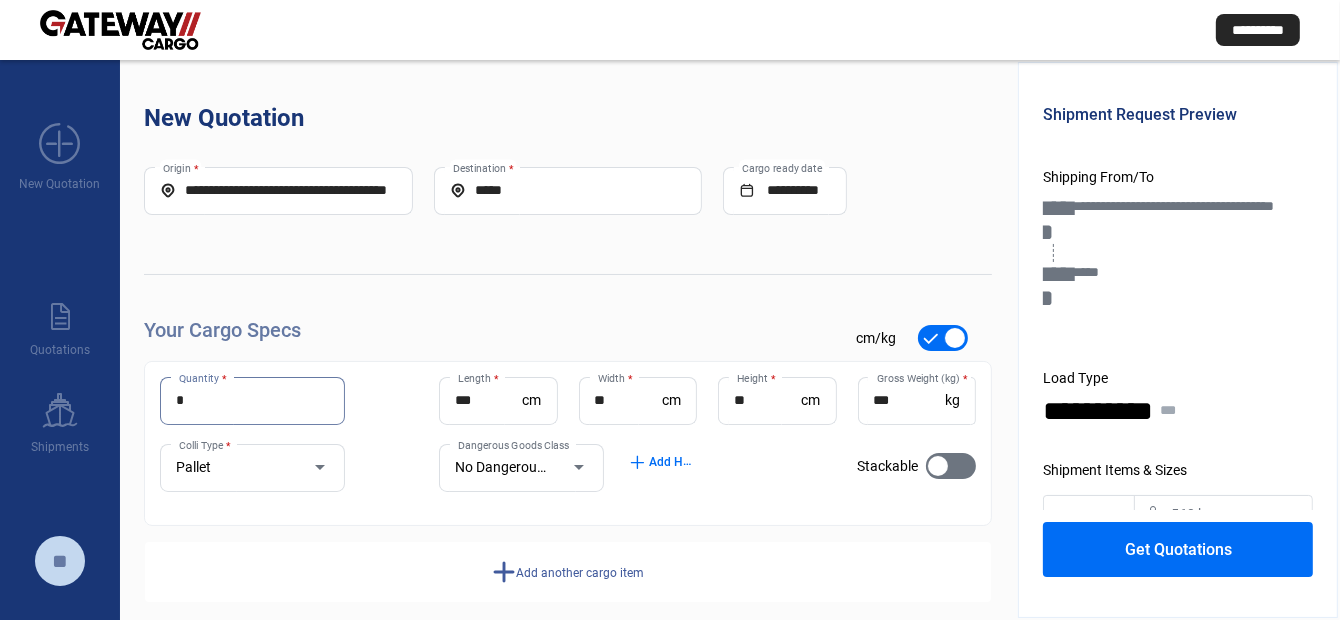 drag, startPoint x: 200, startPoint y: 404, endPoint x: 190, endPoint y: 405, distance: 10.049875 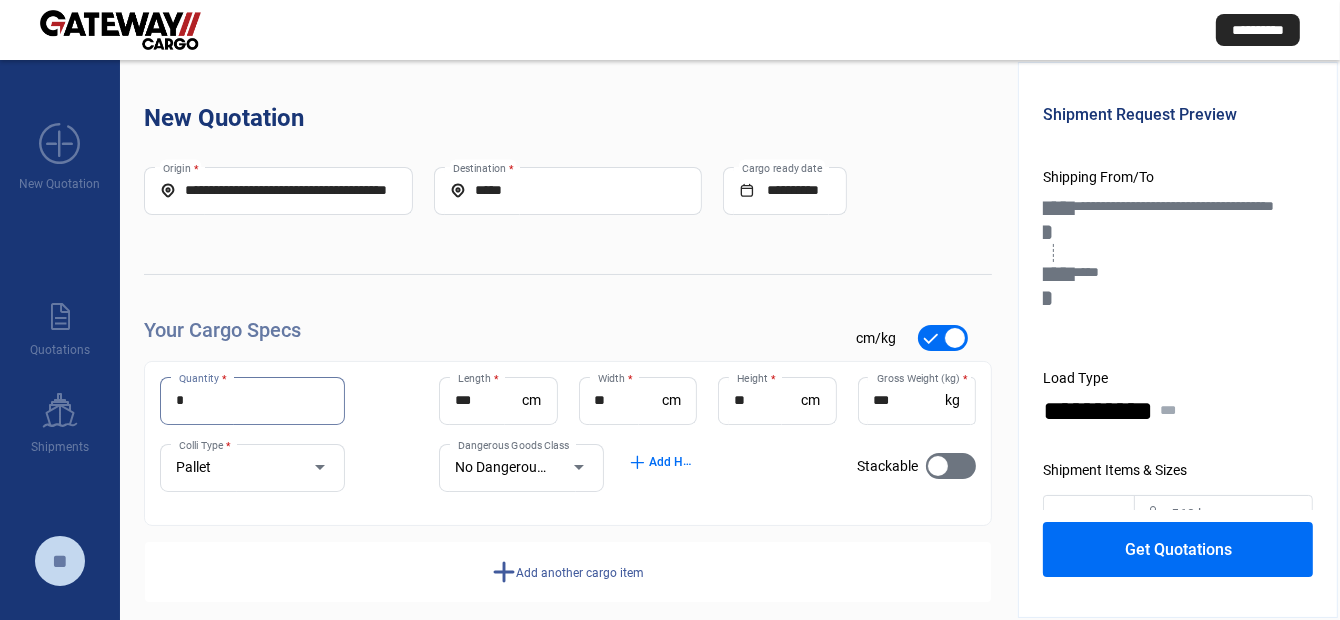 click on "*" at bounding box center [252, 400] 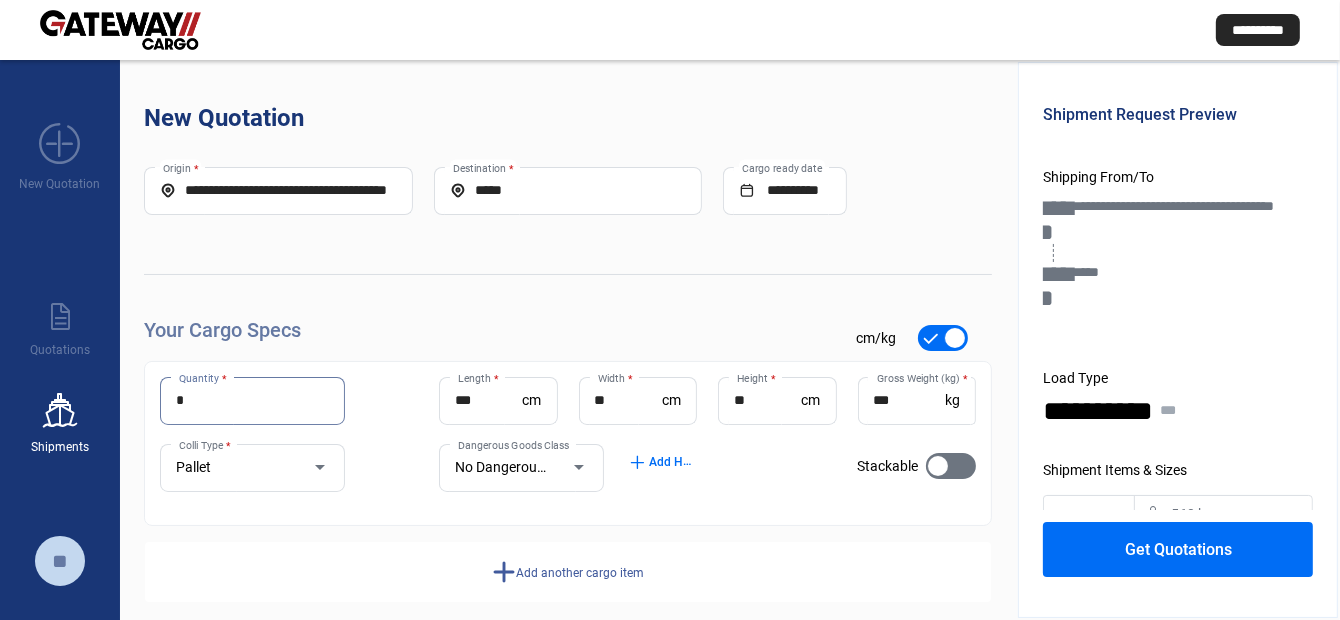 drag, startPoint x: 251, startPoint y: 397, endPoint x: 79, endPoint y: 399, distance: 172.01163 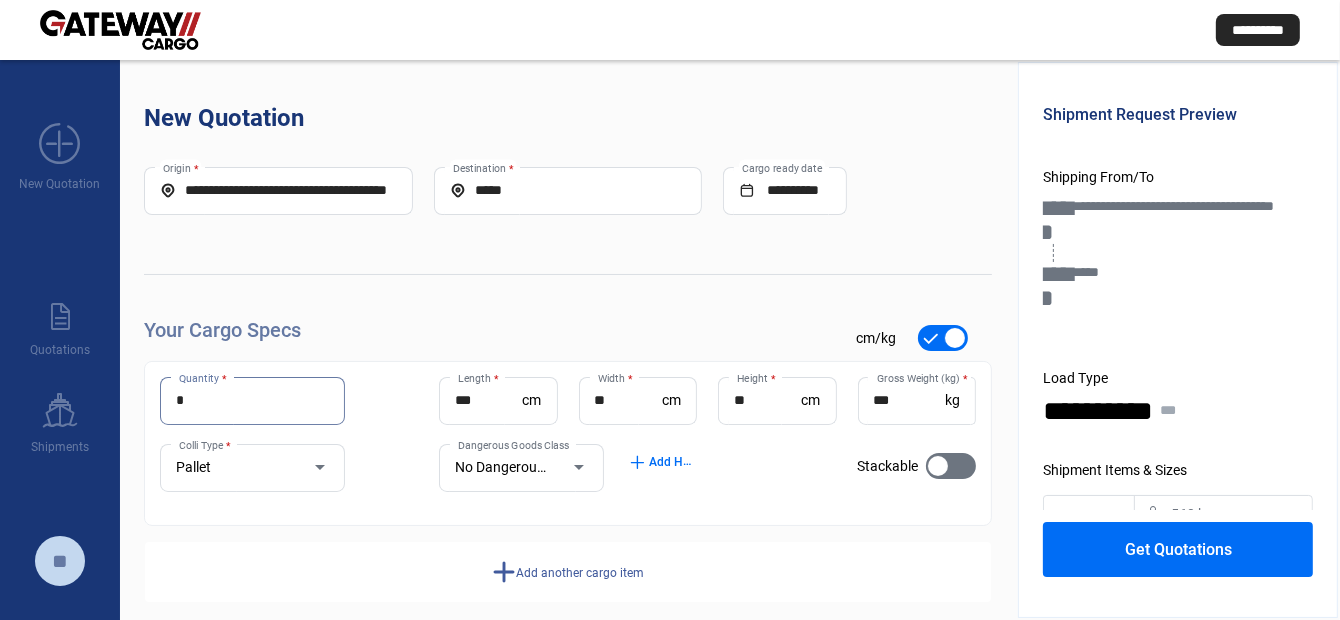 type on "*" 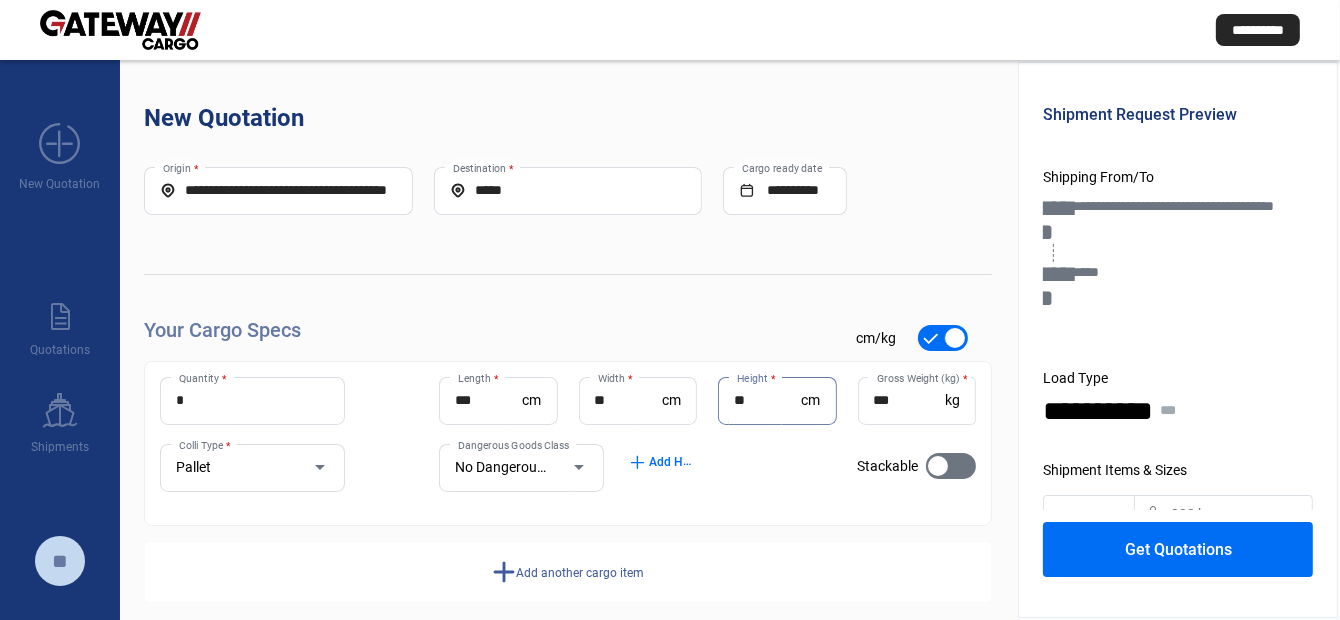 drag, startPoint x: 775, startPoint y: 403, endPoint x: 677, endPoint y: 400, distance: 98.045906 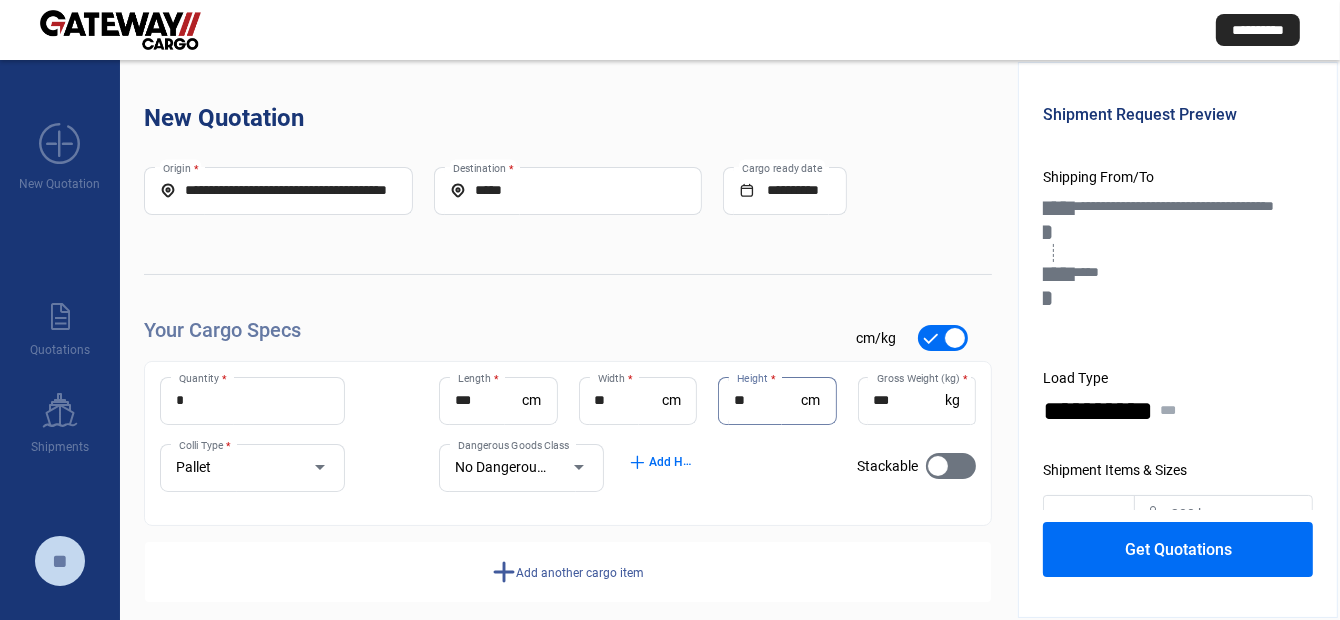 type on "**" 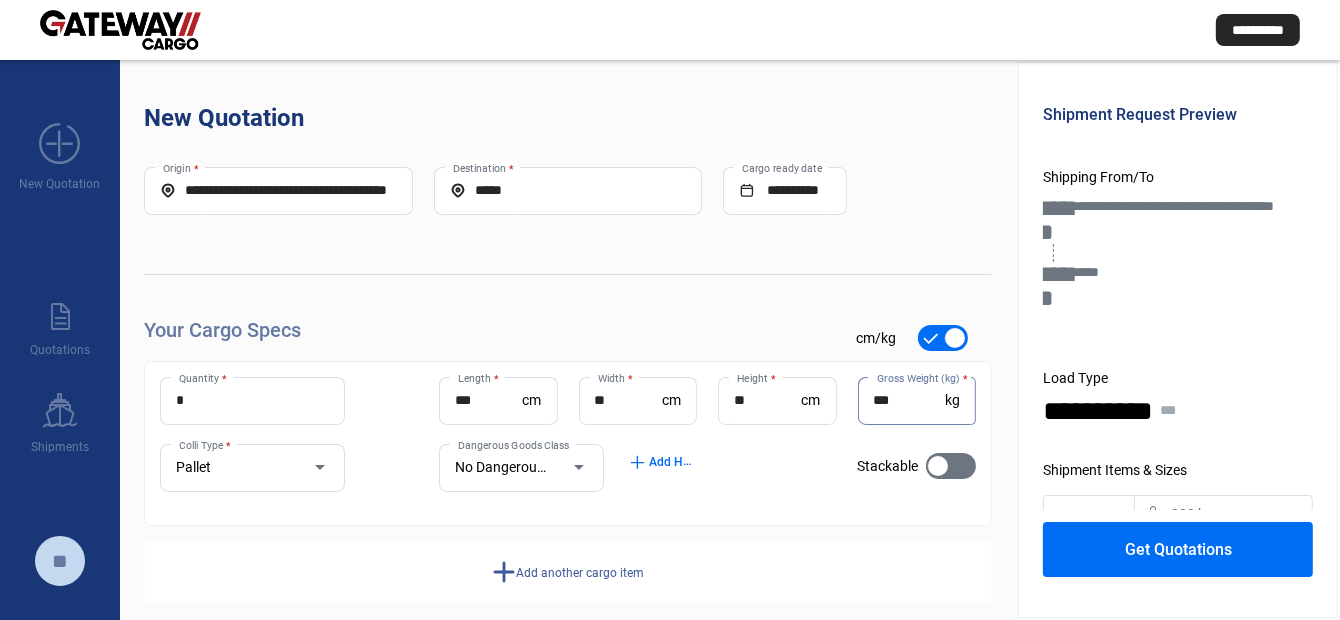 type on "***" 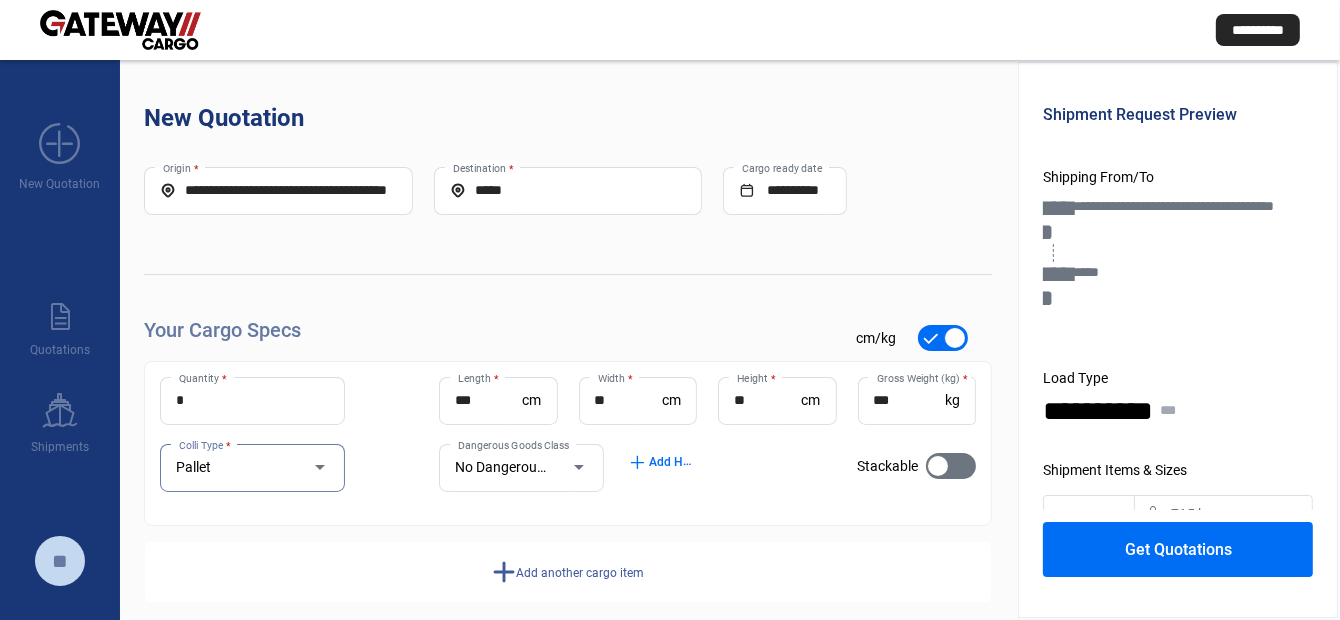 click on "add  Add another cargo item" 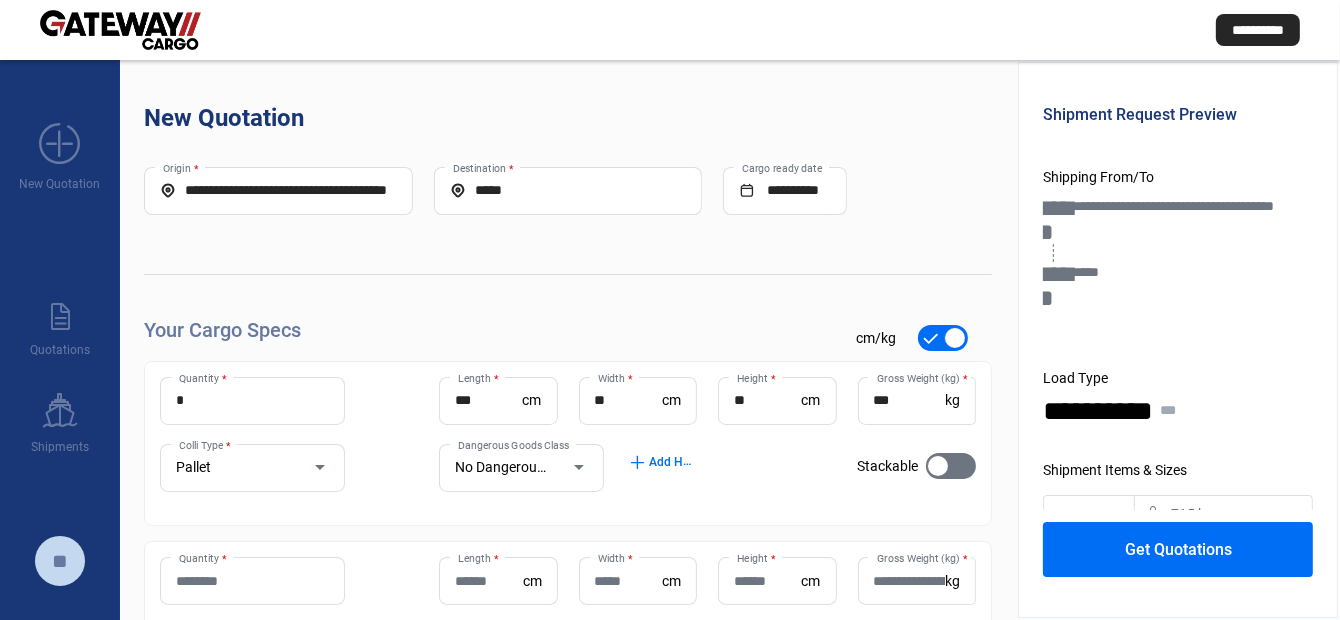 click on "Quantity *" at bounding box center (252, 581) 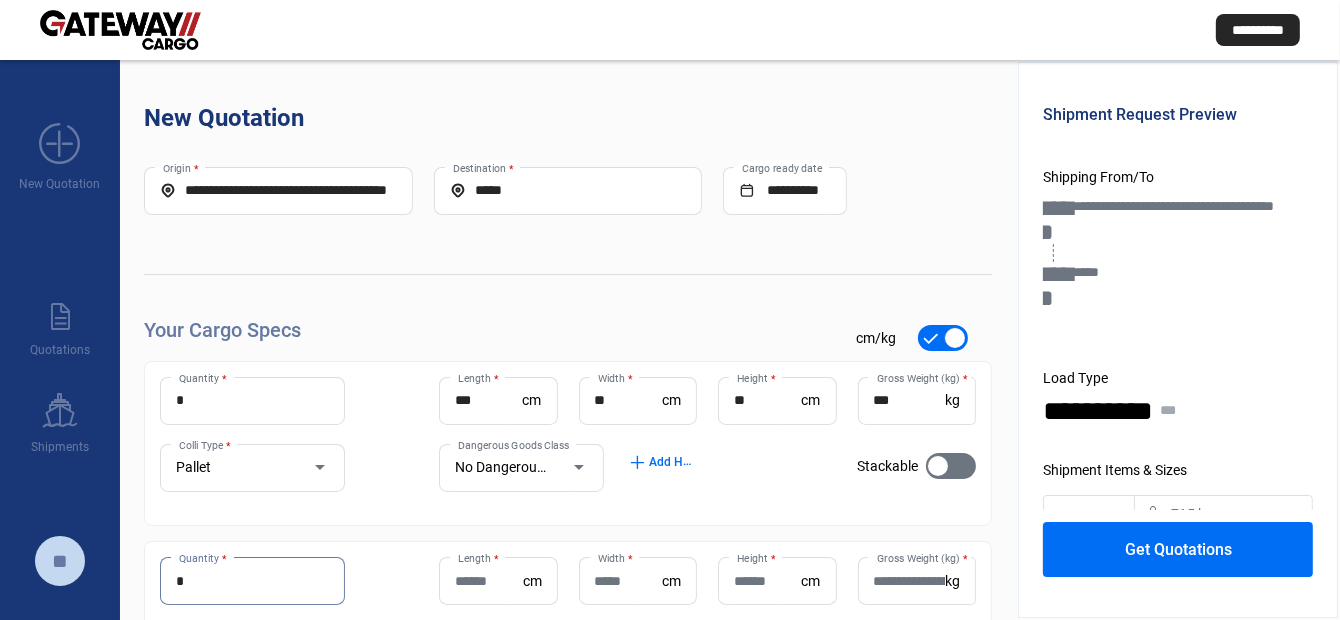 type on "*" 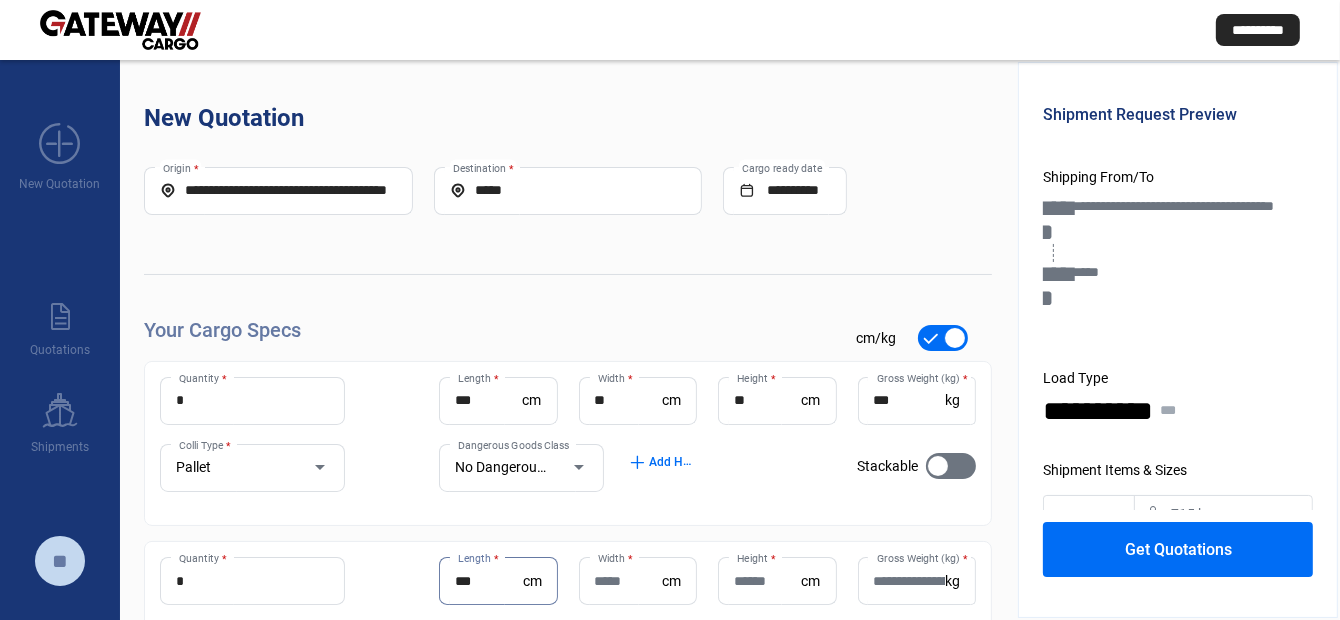 type on "***" 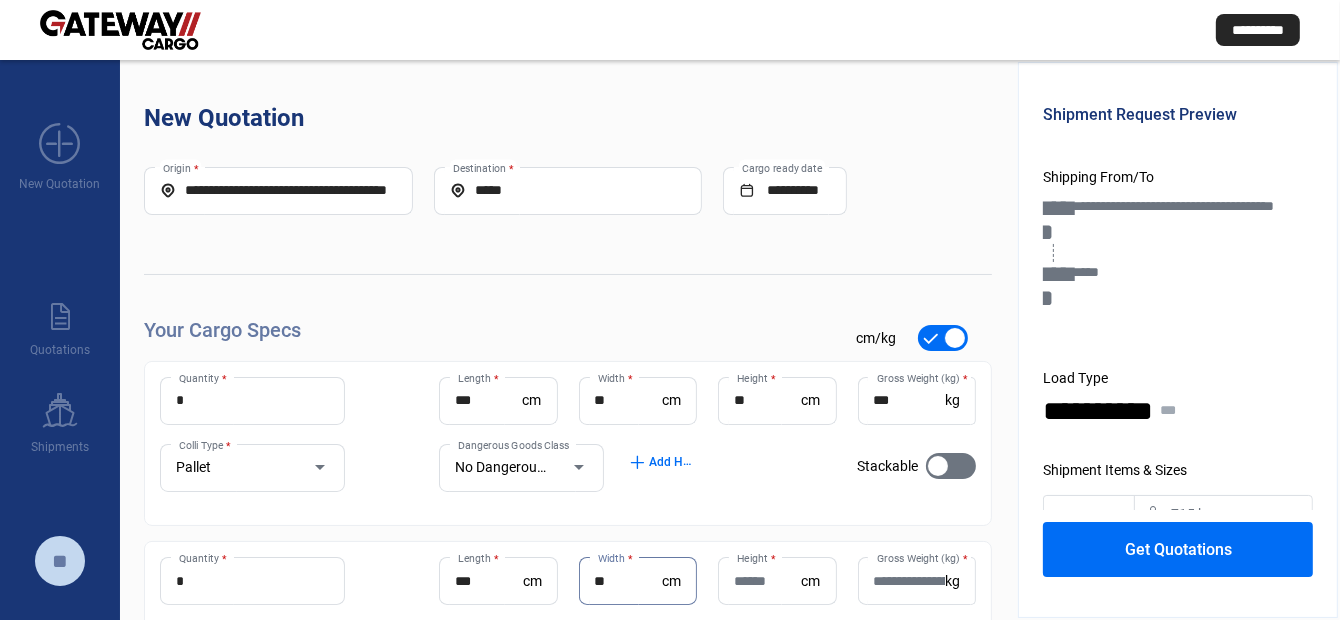 type on "**" 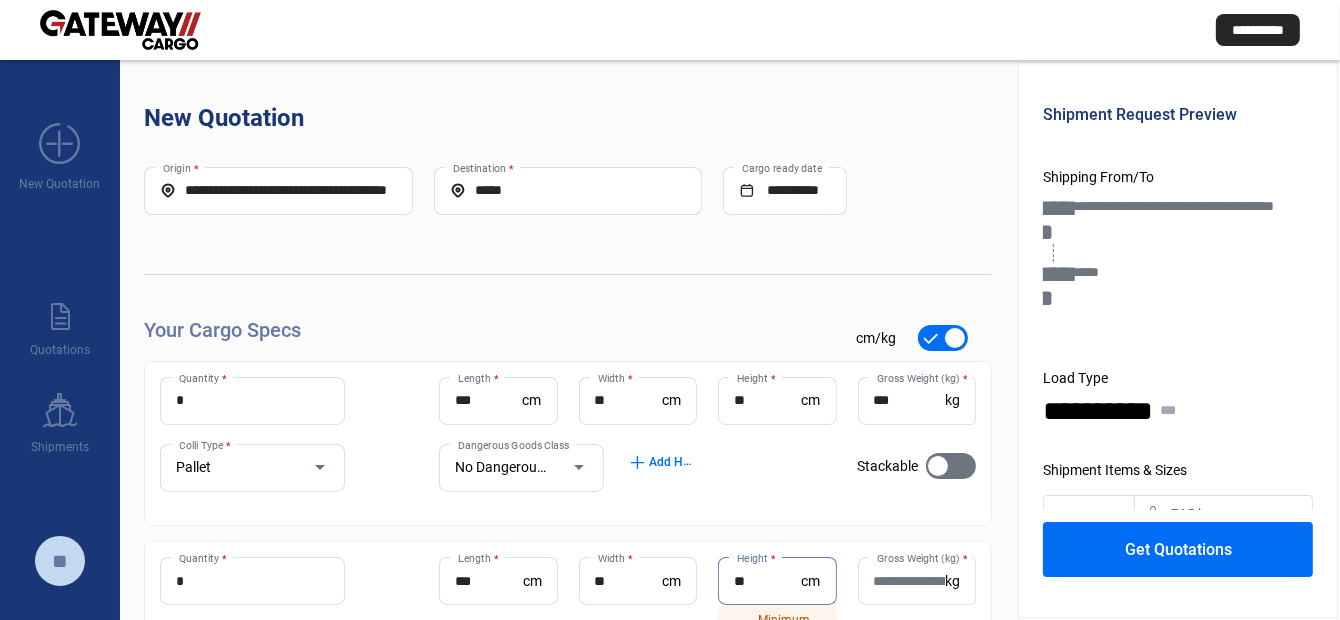 type on "**" 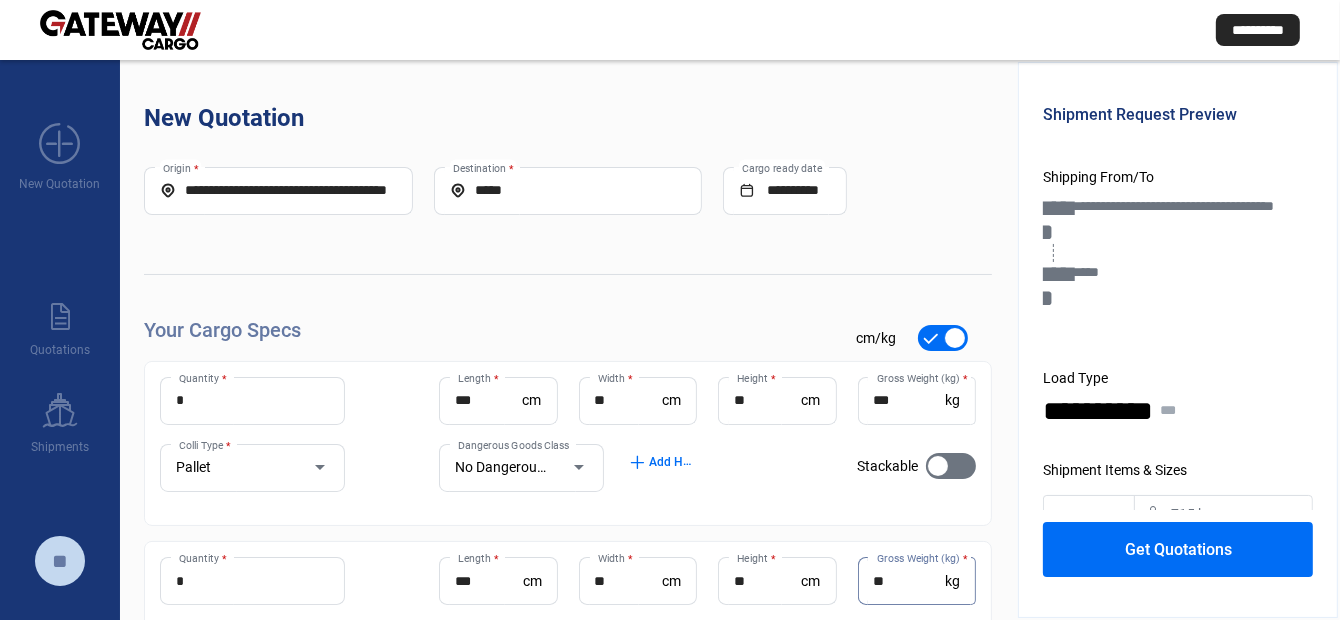 type on "*" 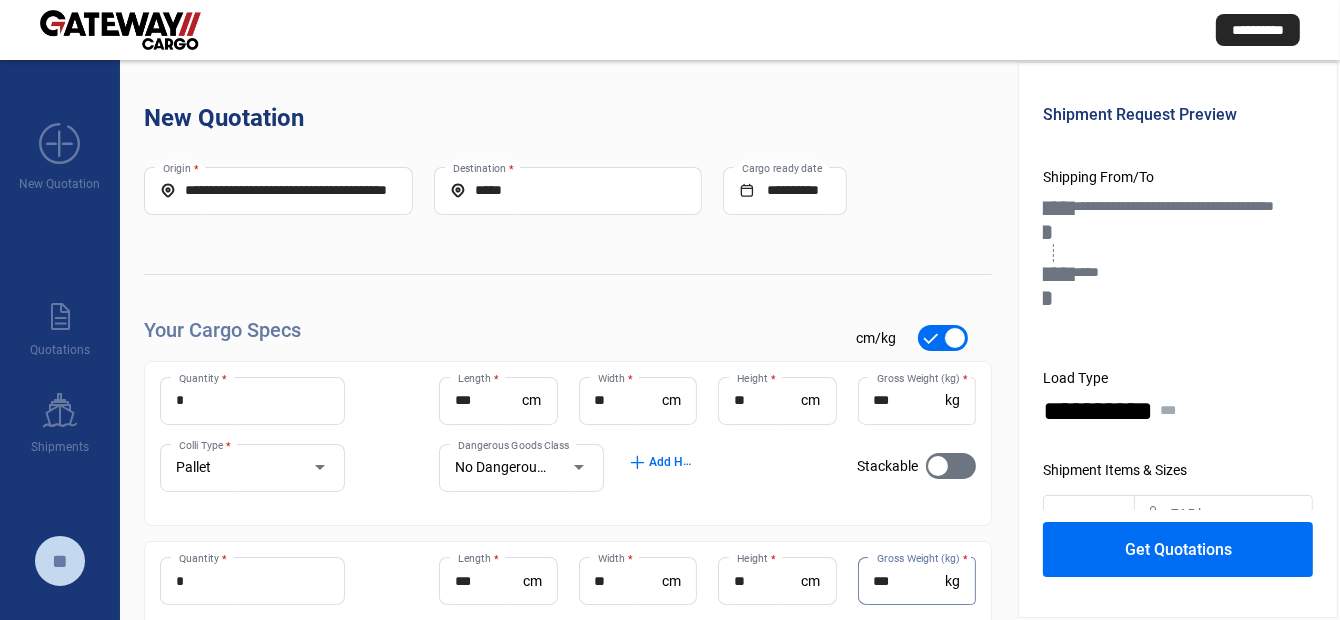 type on "***" 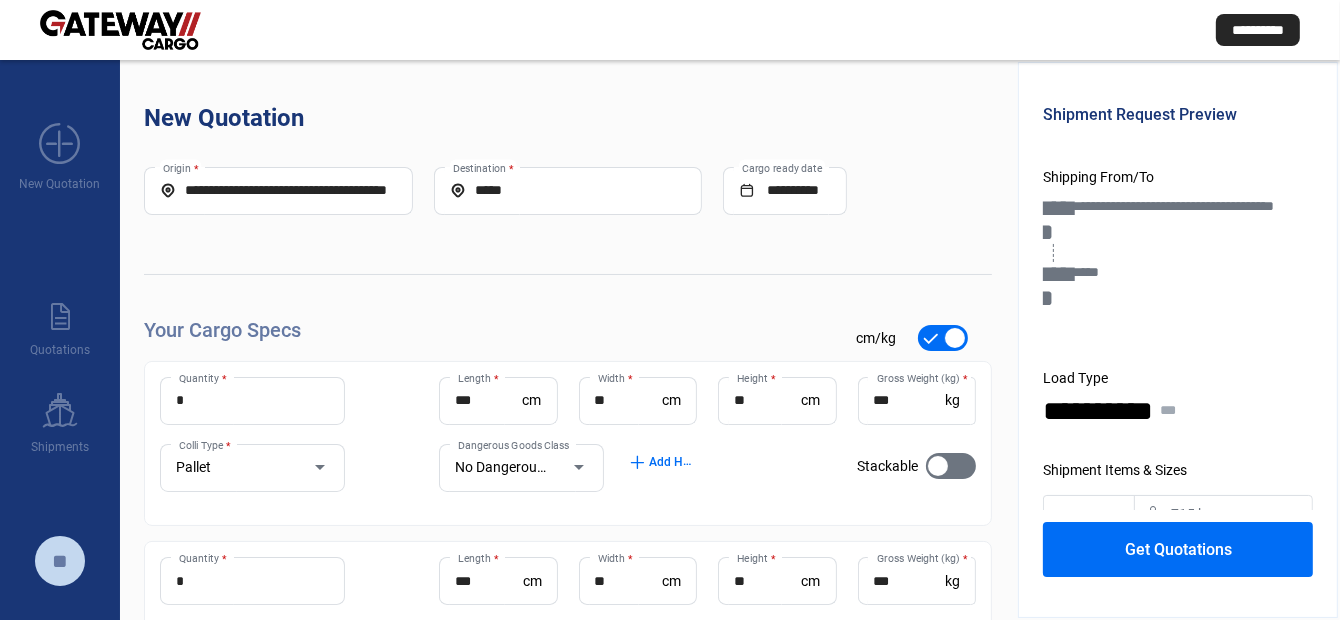 scroll, scrollTop: 203, scrollLeft: 0, axis: vertical 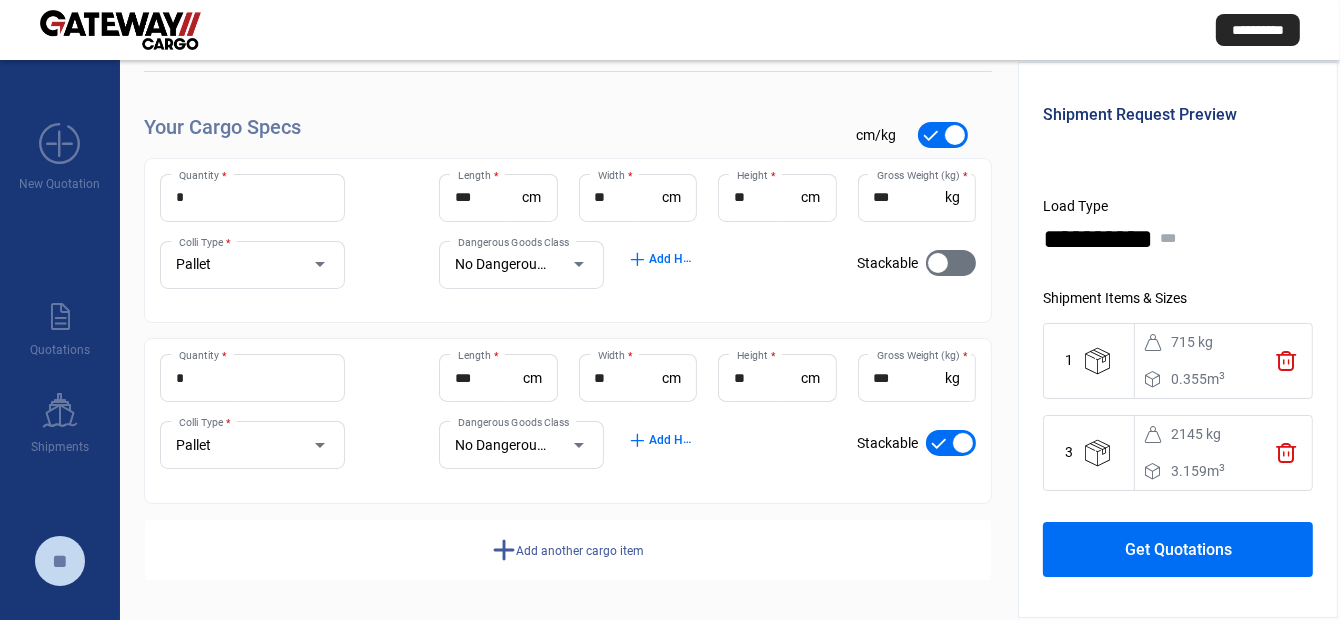 click on "Get Quotations" 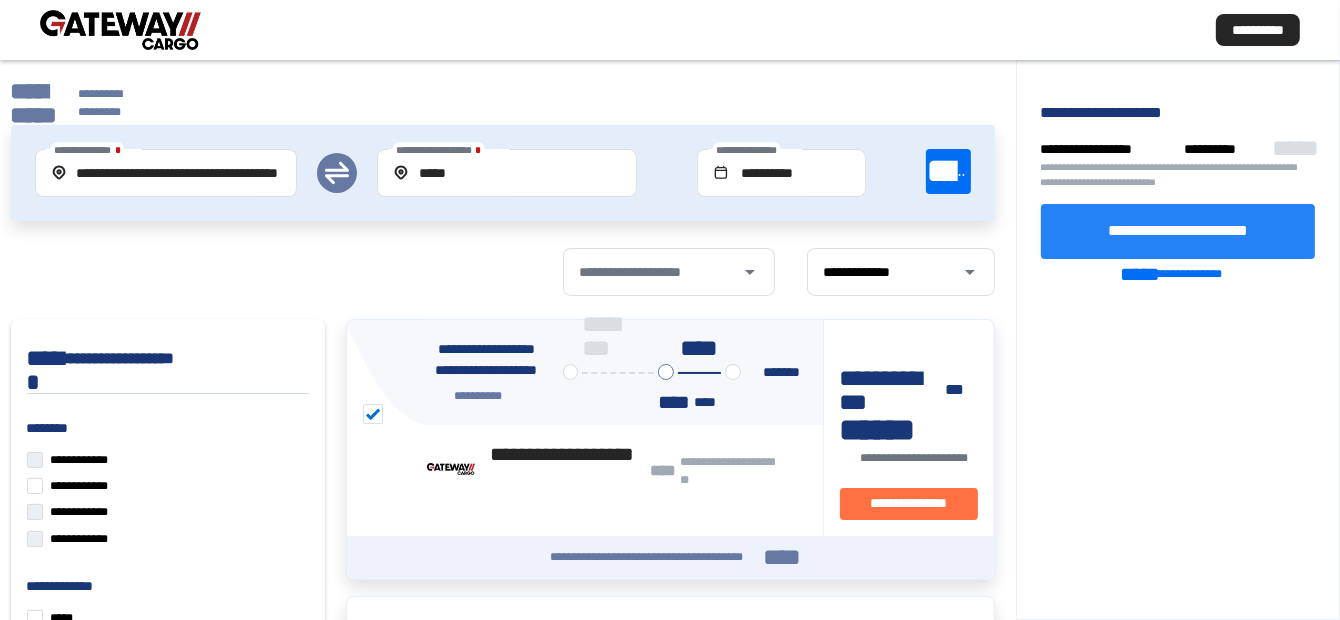 click on "**********" 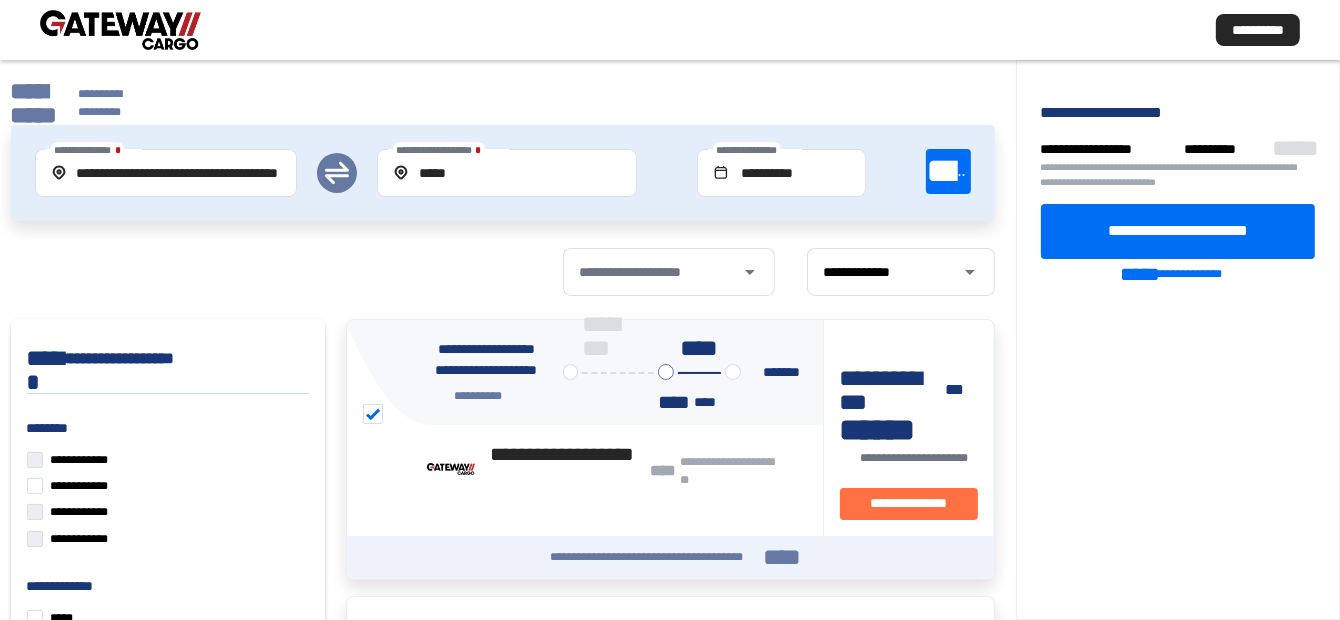 click on "**********" 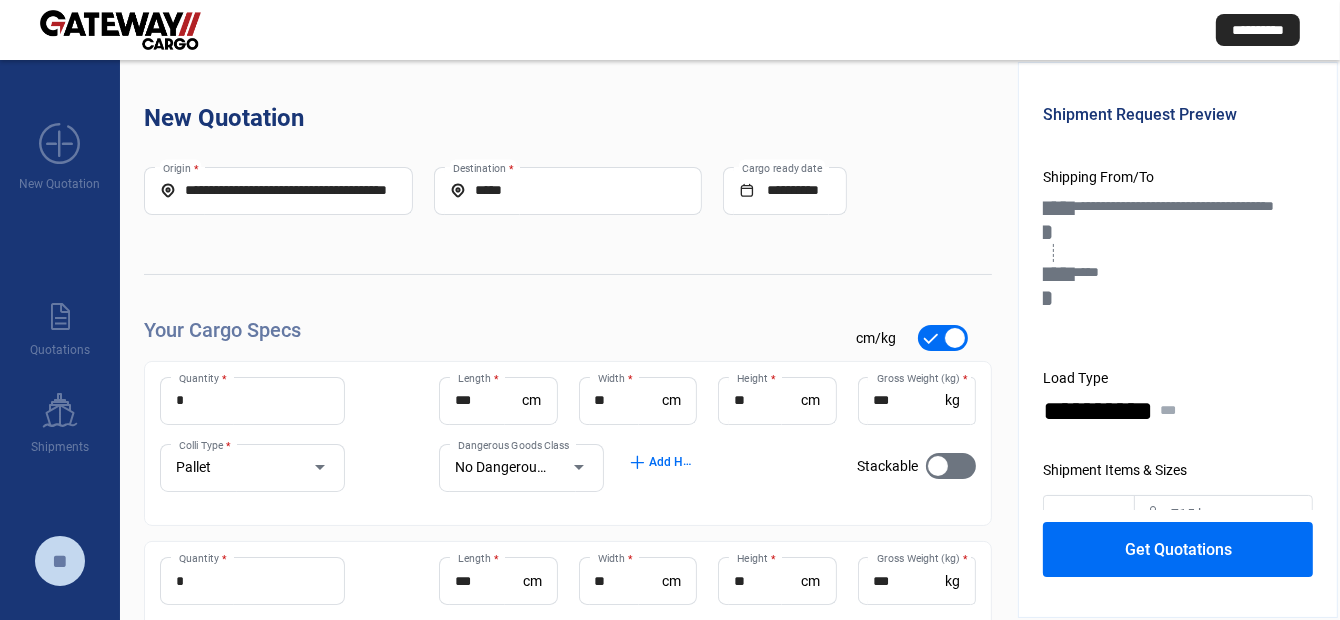 scroll, scrollTop: 100, scrollLeft: 0, axis: vertical 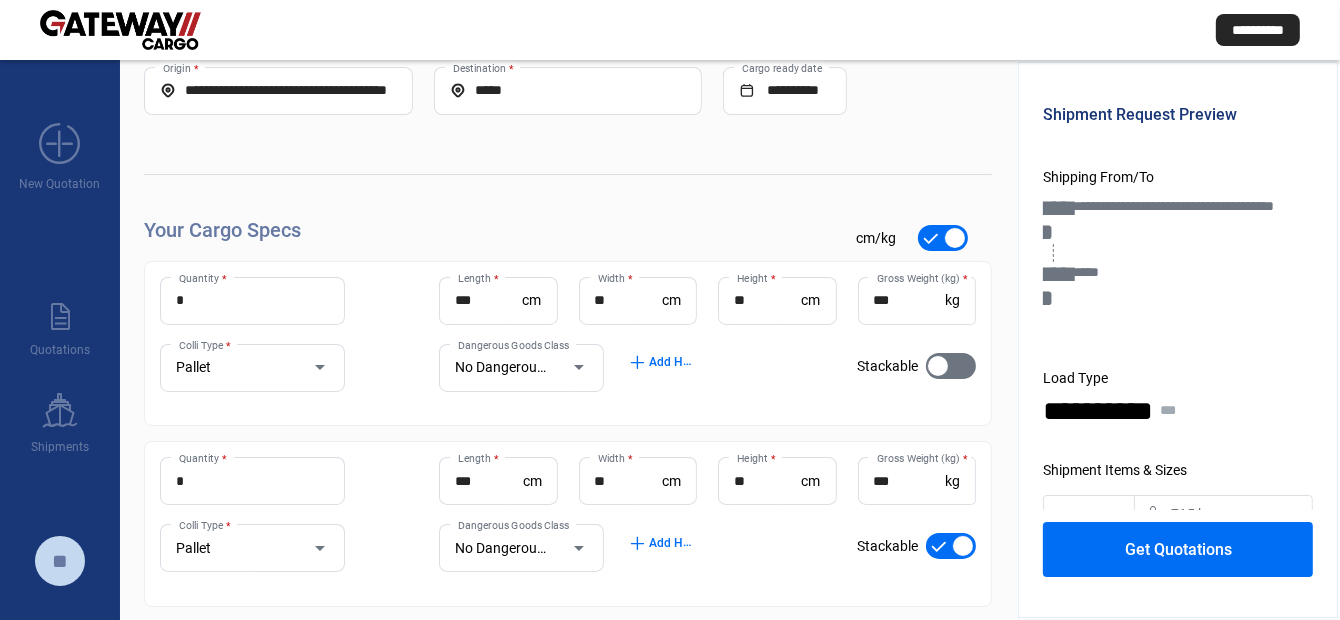 click at bounding box center [951, 546] 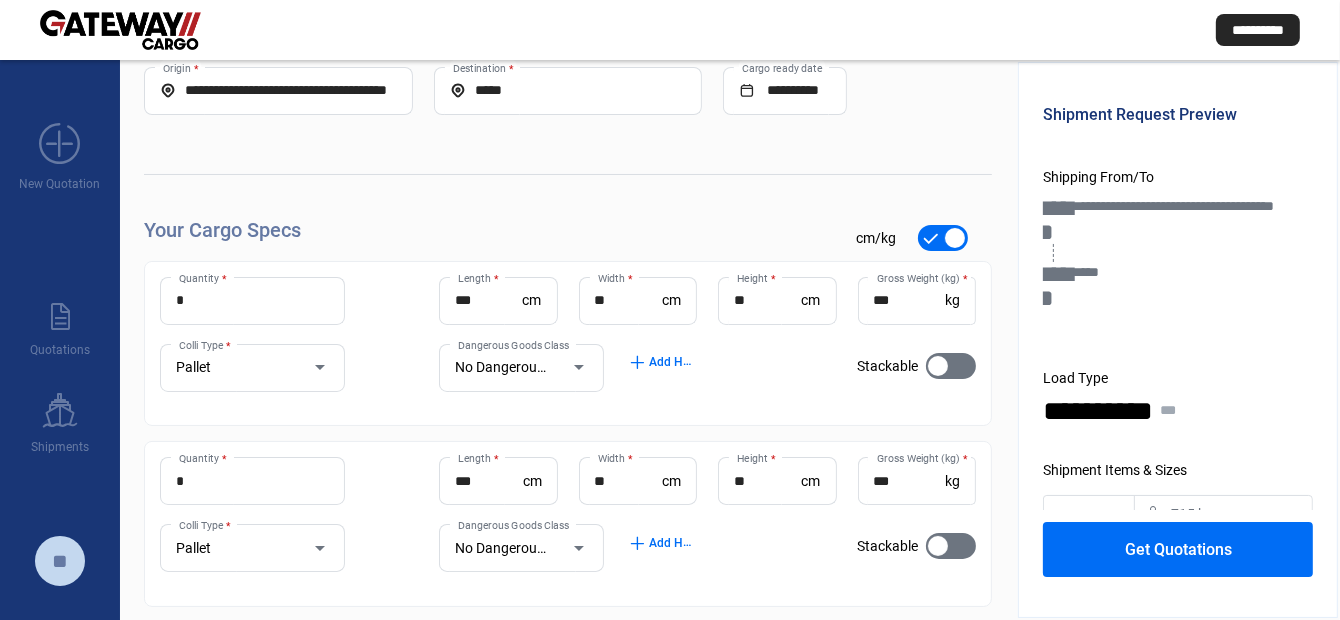 click on "Get Quotations" 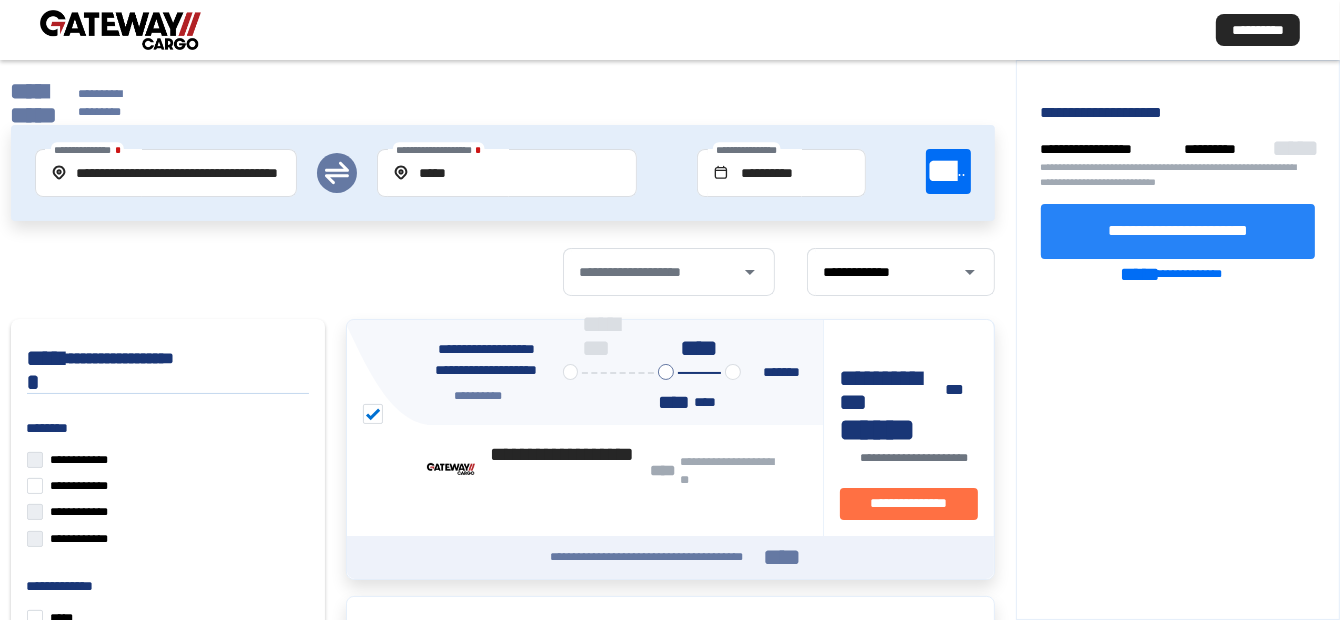 click on "**********" 